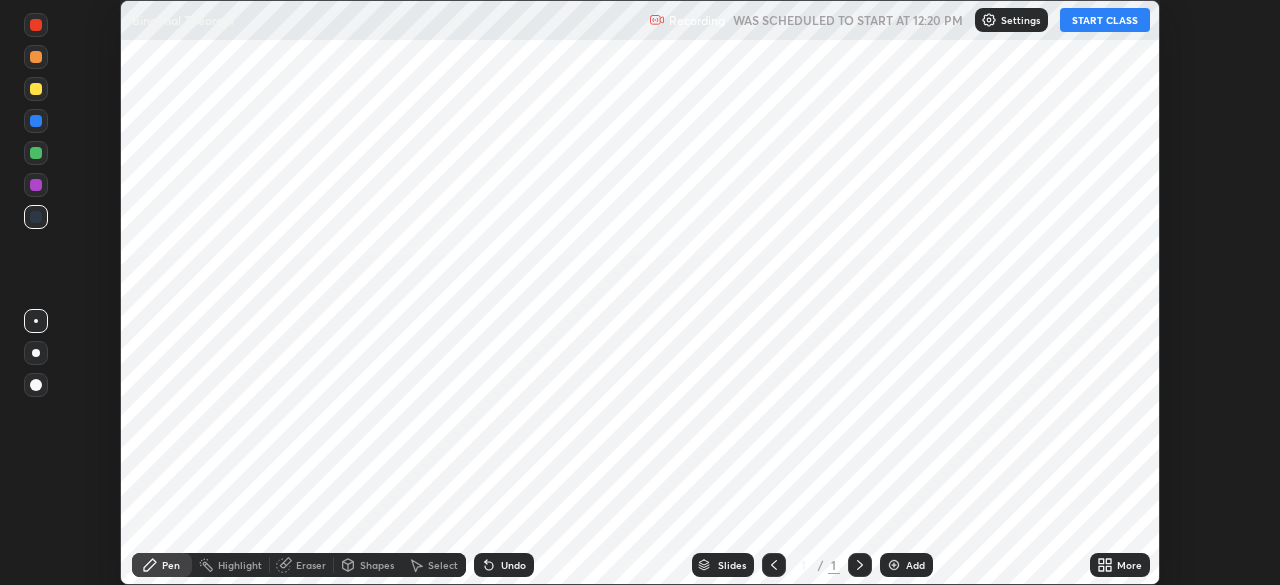 scroll, scrollTop: 0, scrollLeft: 0, axis: both 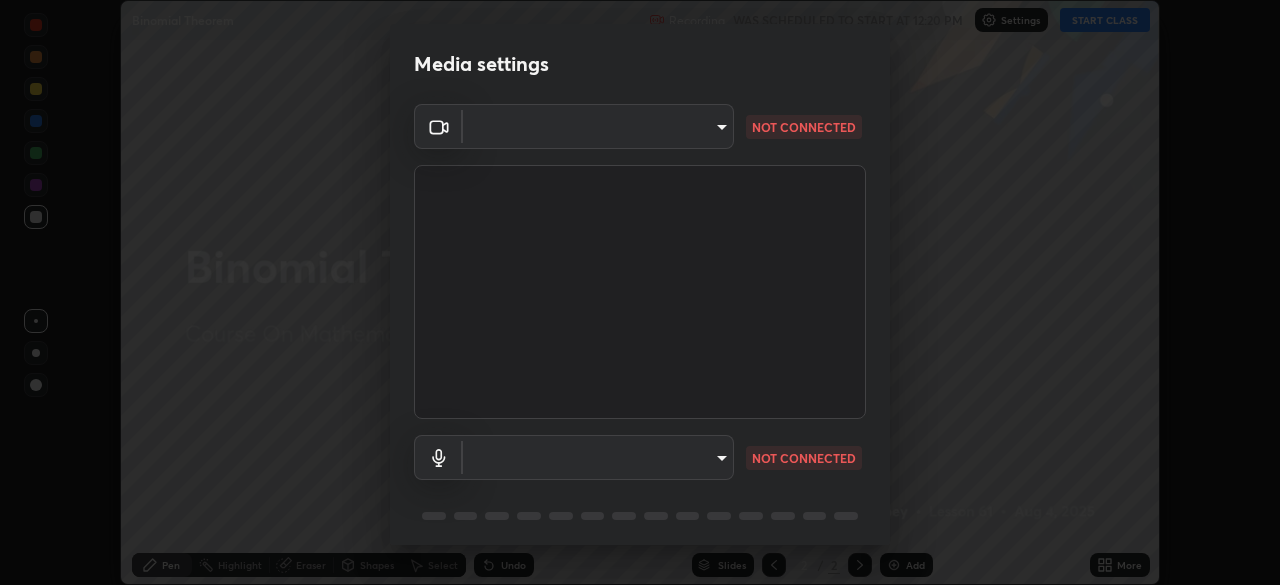 type on "d8da04792d8d419c00ebc7b8039bcda09c48d1cec471963f7d160d07b4585662" 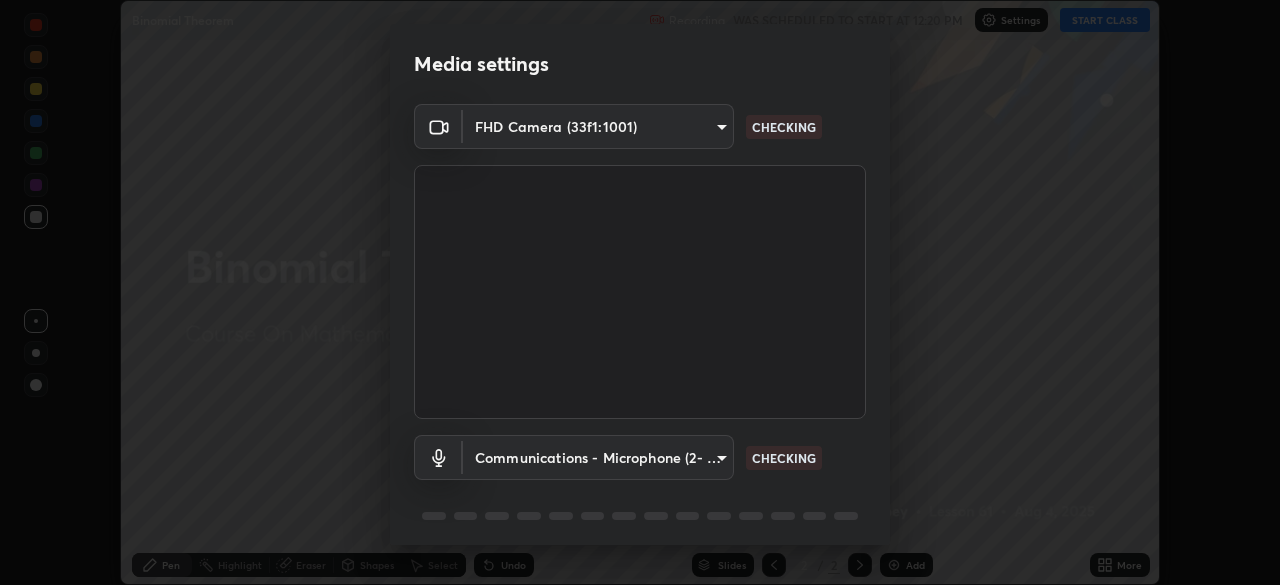 click on "Erase all Binomial Theorem Recording WAS SCHEDULED TO START AT  12:20 PM Settings START CLASS Setting up your live class Binomial Theorem • L61 of Course On Mathematics for JEE Conquer 1 2026 [FIRST] [LAST] Pen Highlight Eraser Shapes Select Undo Slides 2 / 2 Add More No doubts shared Encourage your learners to ask a doubt for better clarity Report an issue Reason for reporting Buffering Chat not working Audio - Video sync issue Educator video quality low ​ Attach an image Report Media settings FHD Camera (33f1:1001) d8da04792d8d419c00ebc7b8039bcda09c48d1cec471963f7d160d07b4585662 CHECKING Communications - Microphone (2- USB PnP Sound Device) communications CHECKING 1 / 5 Next" at bounding box center [640, 292] 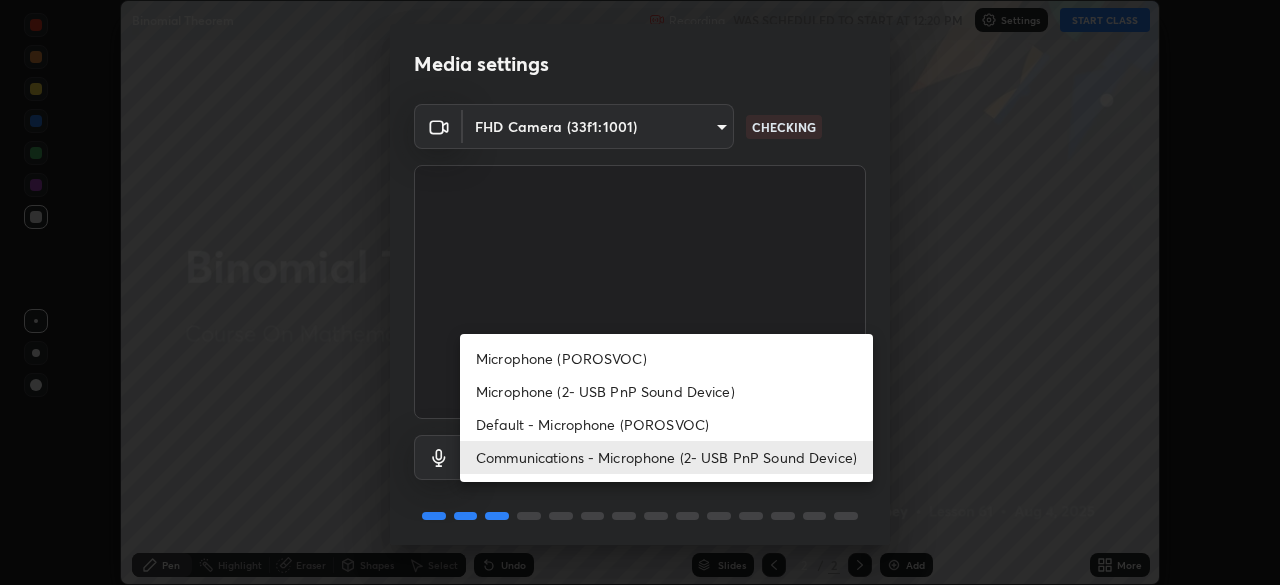 click on "Default - Microphone (POROSVOC)" at bounding box center [666, 424] 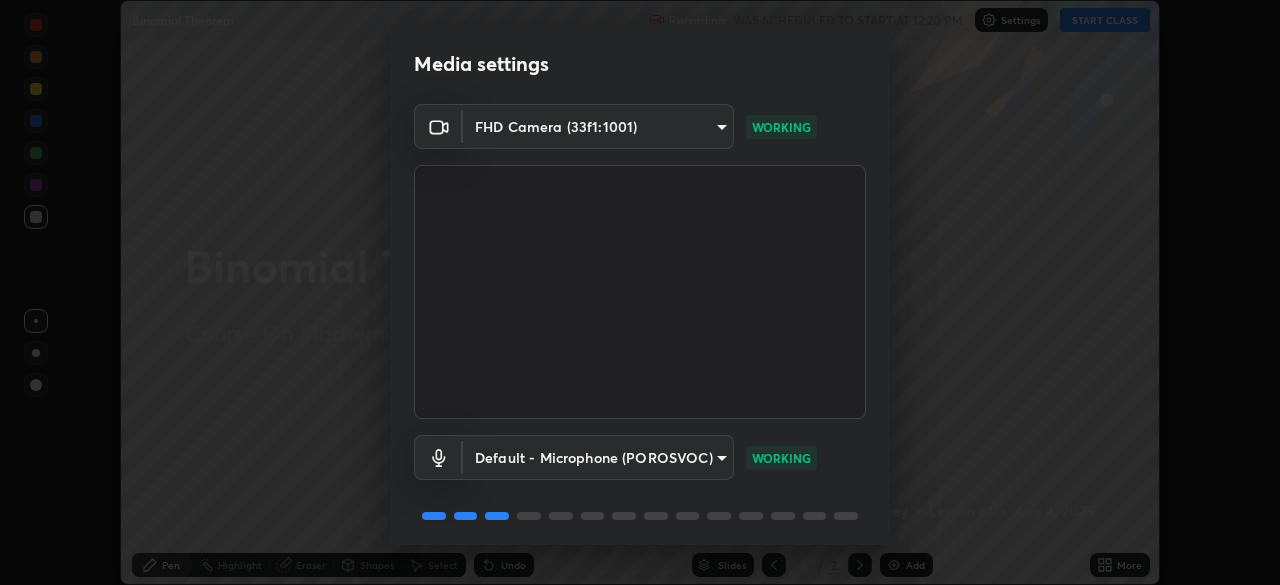 scroll, scrollTop: 71, scrollLeft: 0, axis: vertical 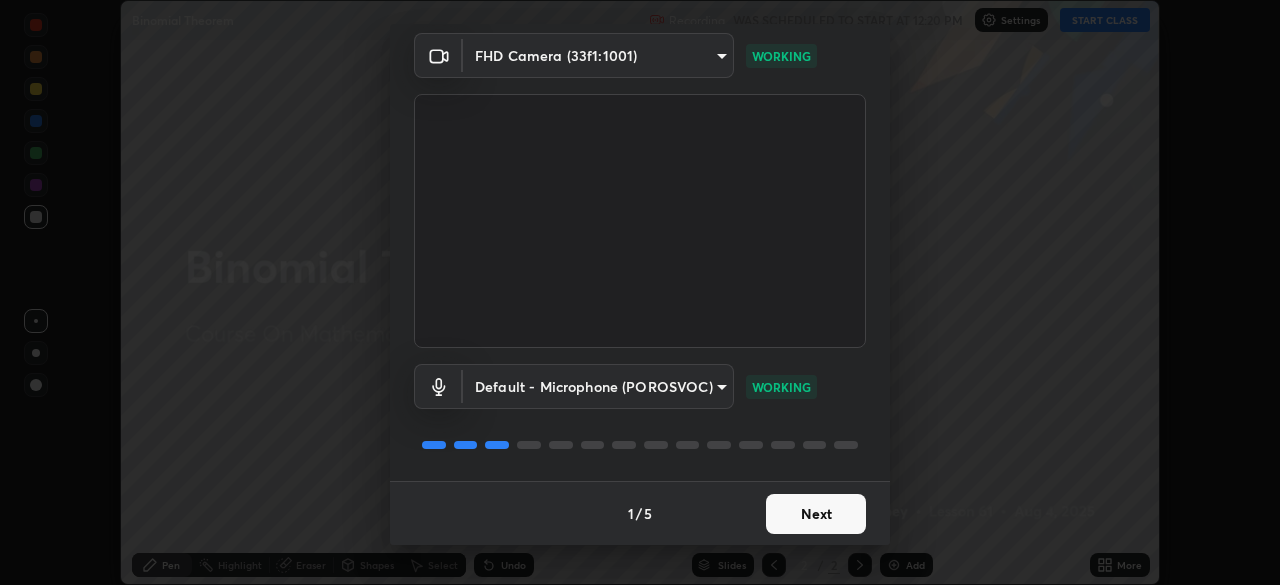 click on "Next" at bounding box center (816, 514) 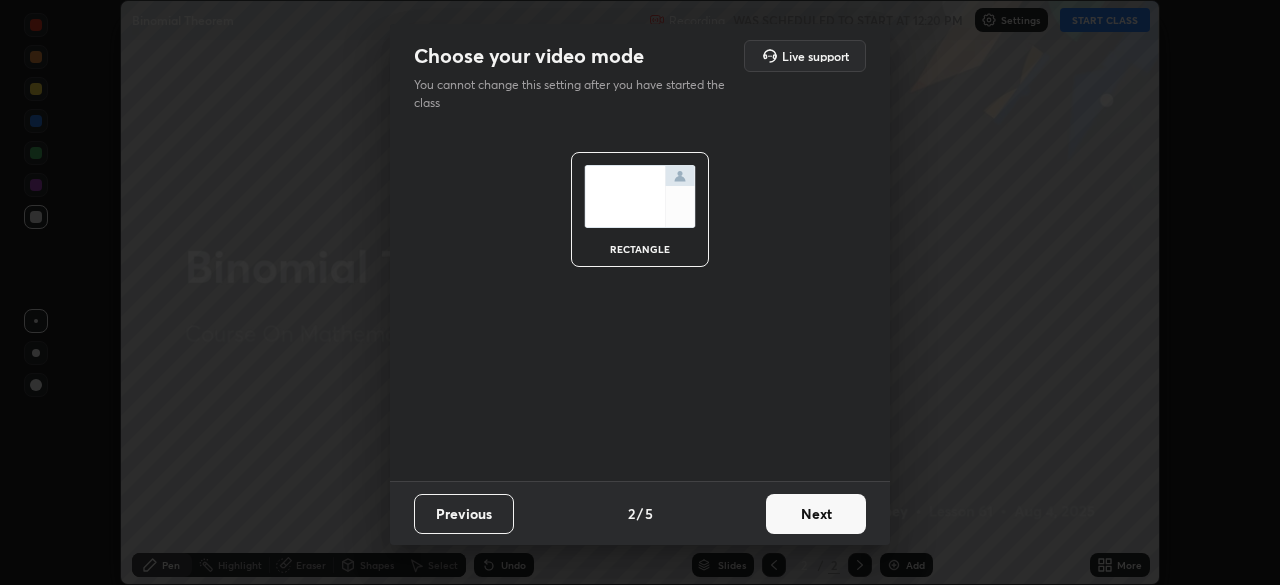 scroll, scrollTop: 0, scrollLeft: 0, axis: both 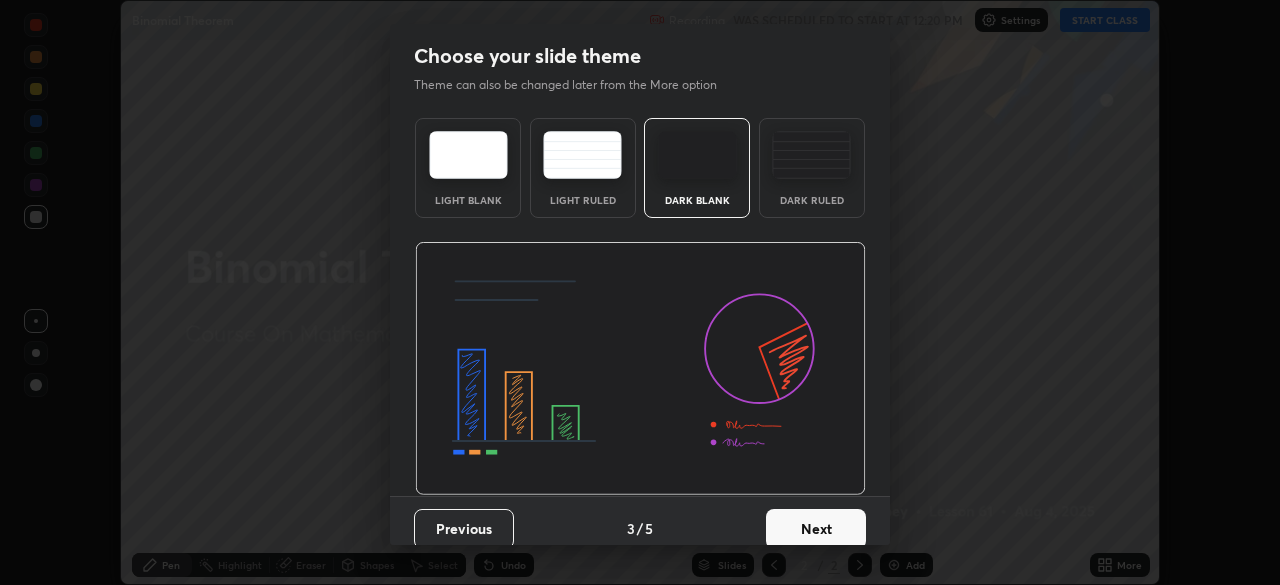 click on "Next" at bounding box center (816, 529) 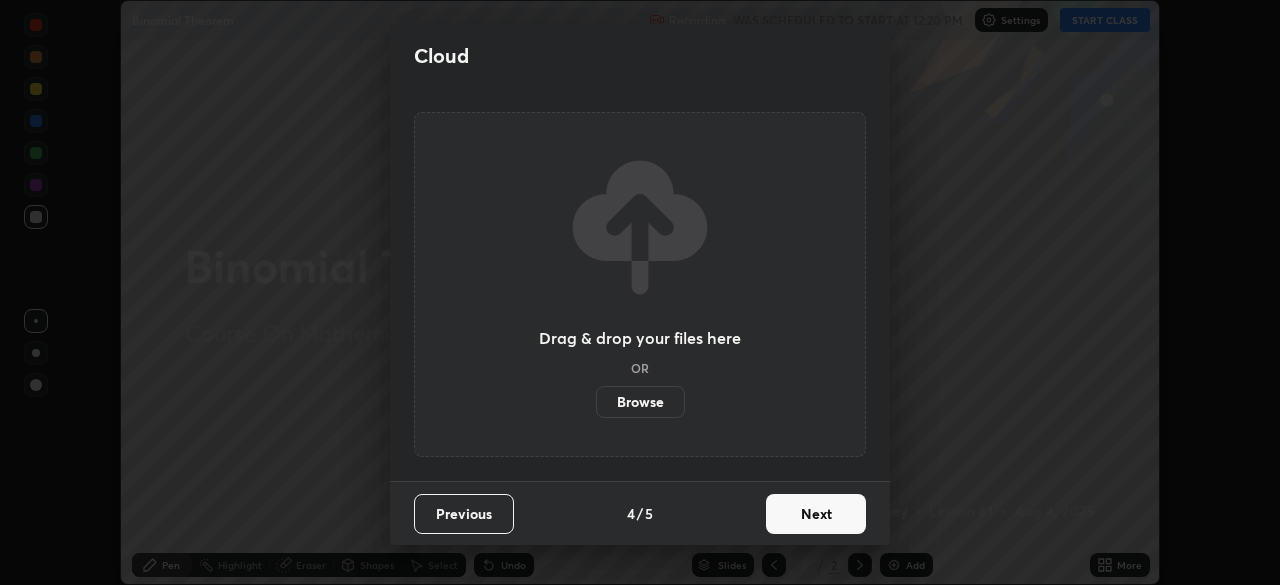 click on "Next" at bounding box center (816, 514) 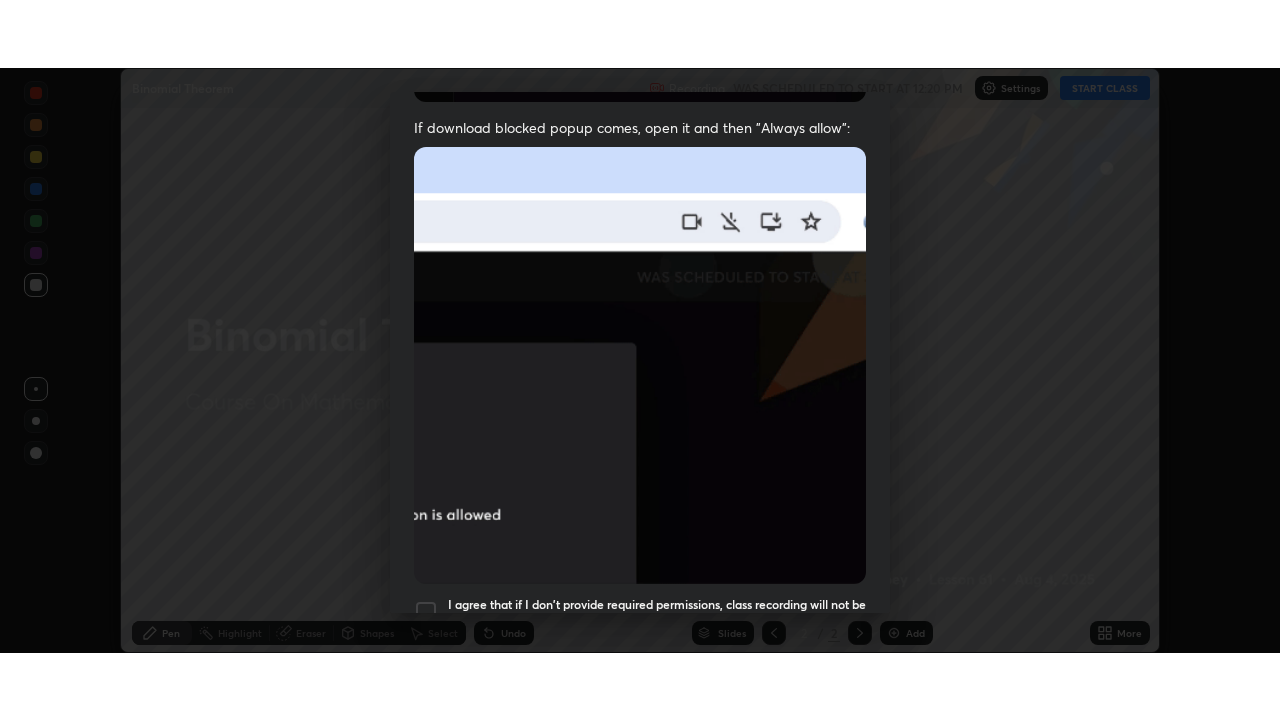 scroll, scrollTop: 479, scrollLeft: 0, axis: vertical 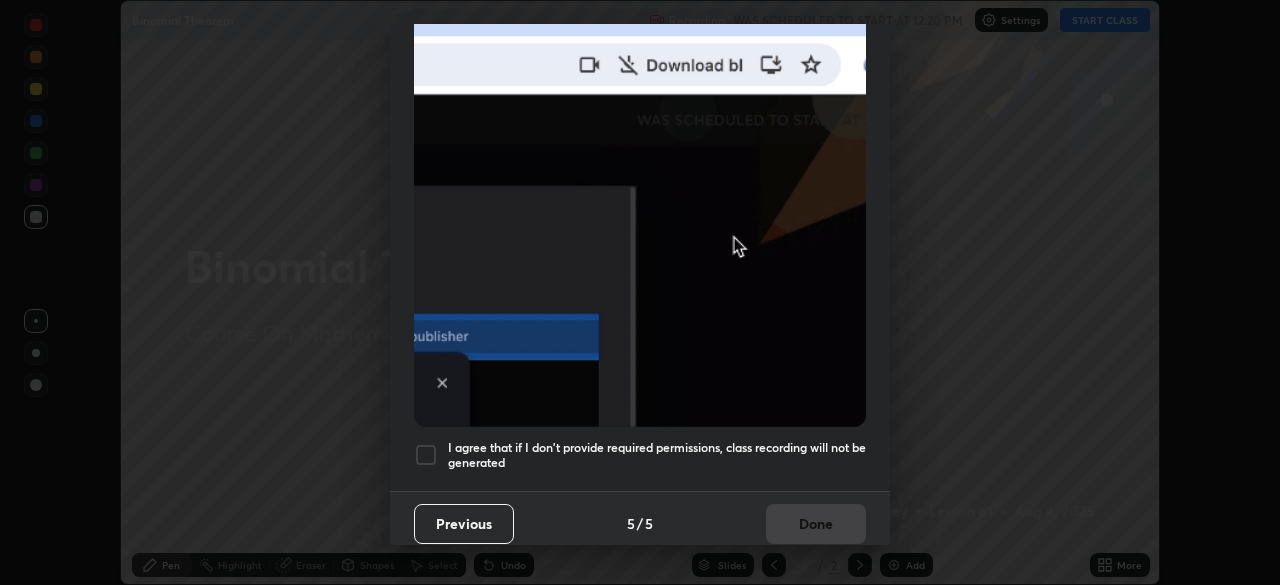 click at bounding box center (426, 455) 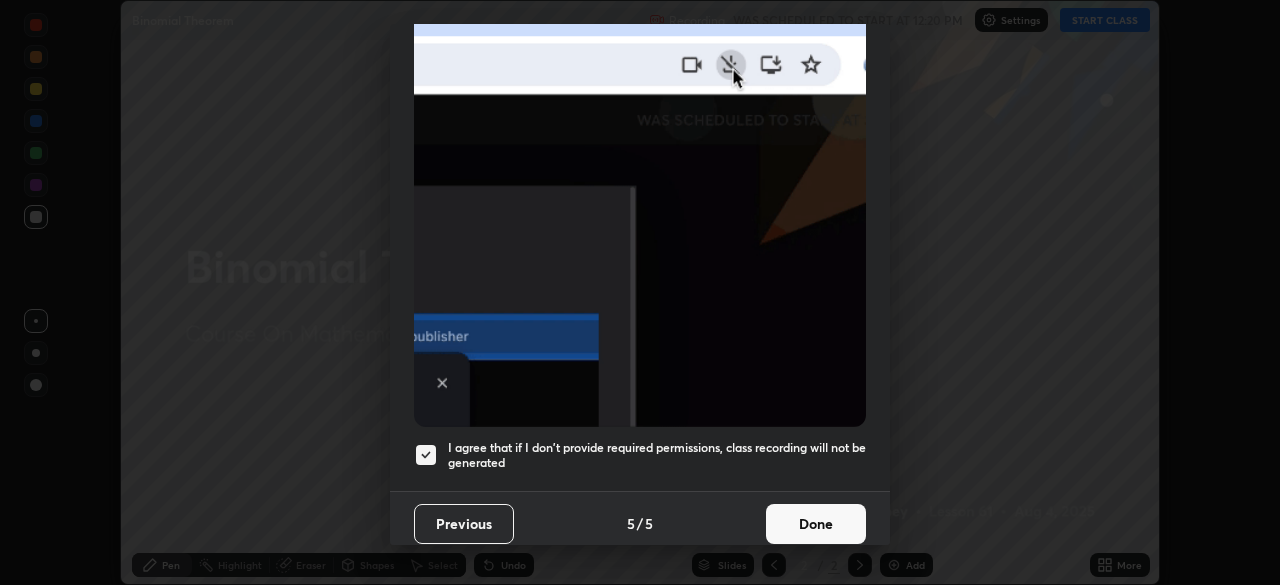 click on "Done" at bounding box center (816, 524) 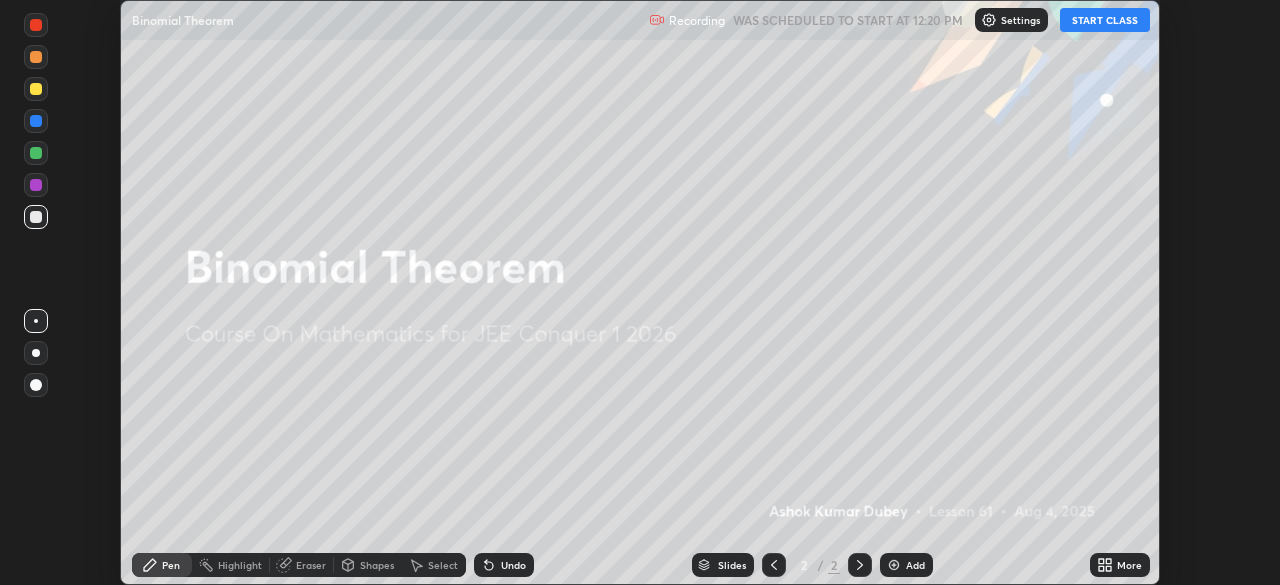 click on "START CLASS" at bounding box center (1105, 20) 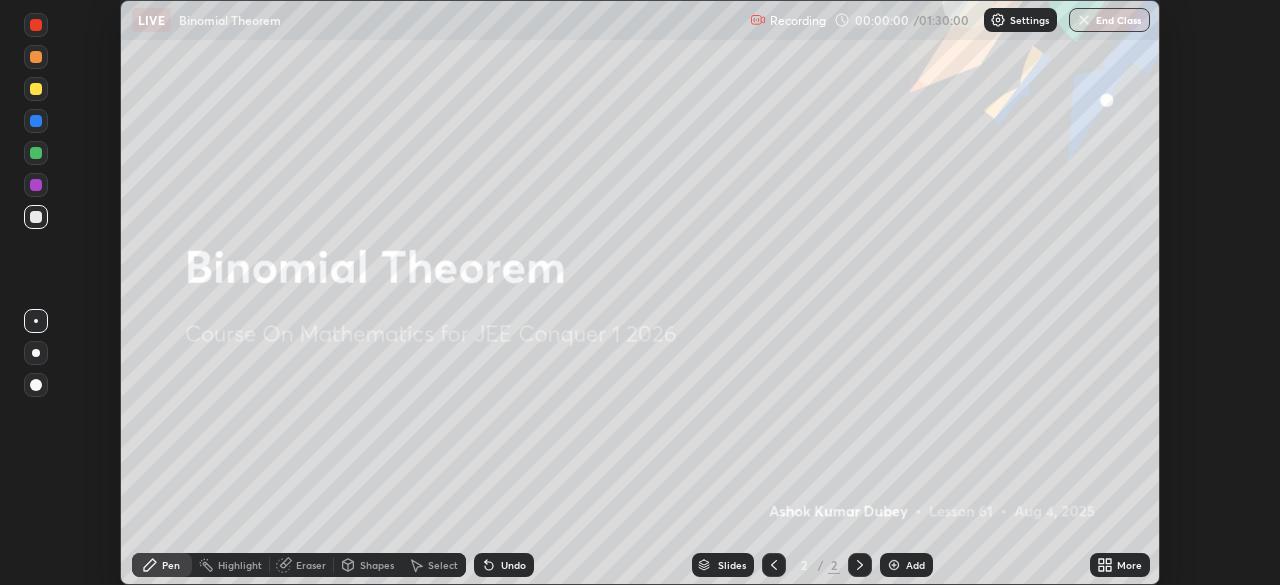 click on "More" at bounding box center [1129, 565] 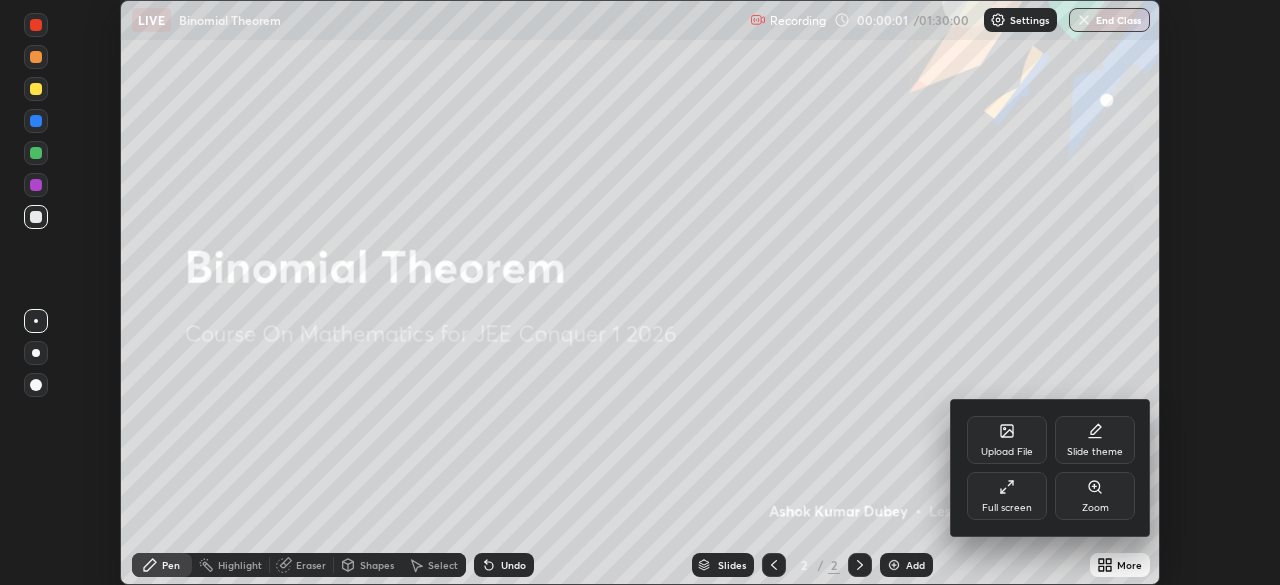 click on "Full screen" at bounding box center [1007, 496] 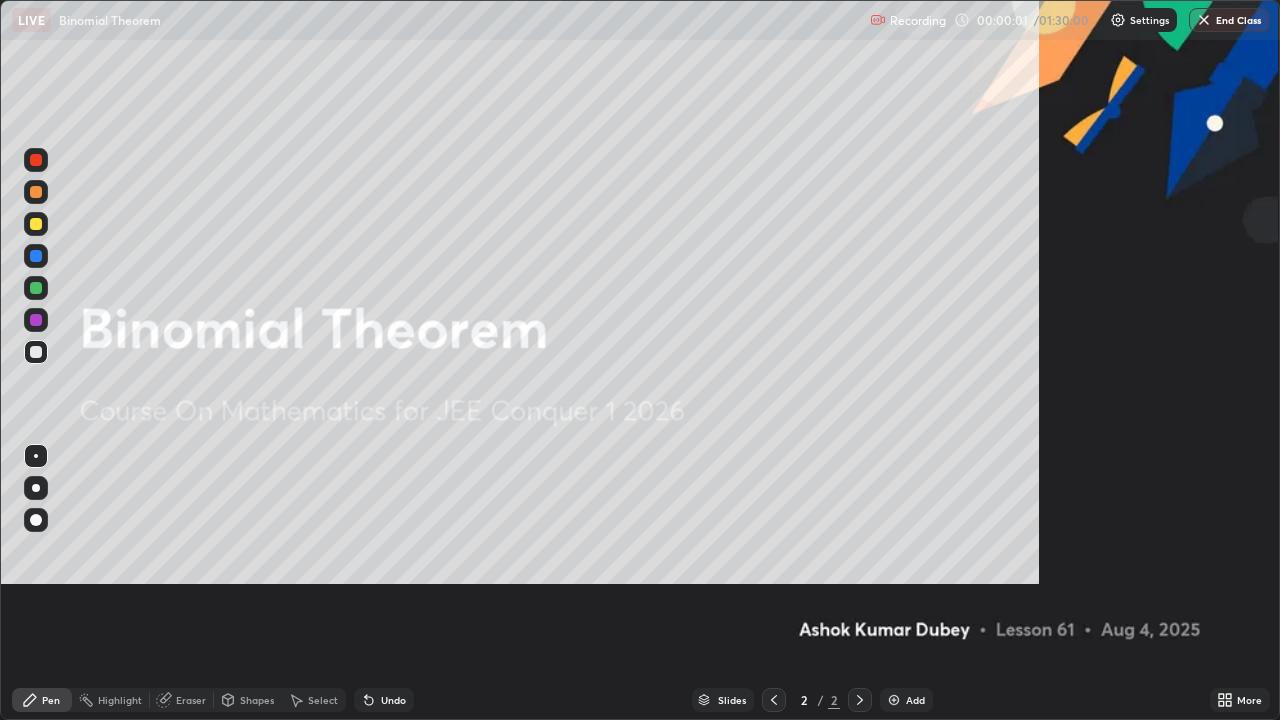 scroll, scrollTop: 99280, scrollLeft: 98720, axis: both 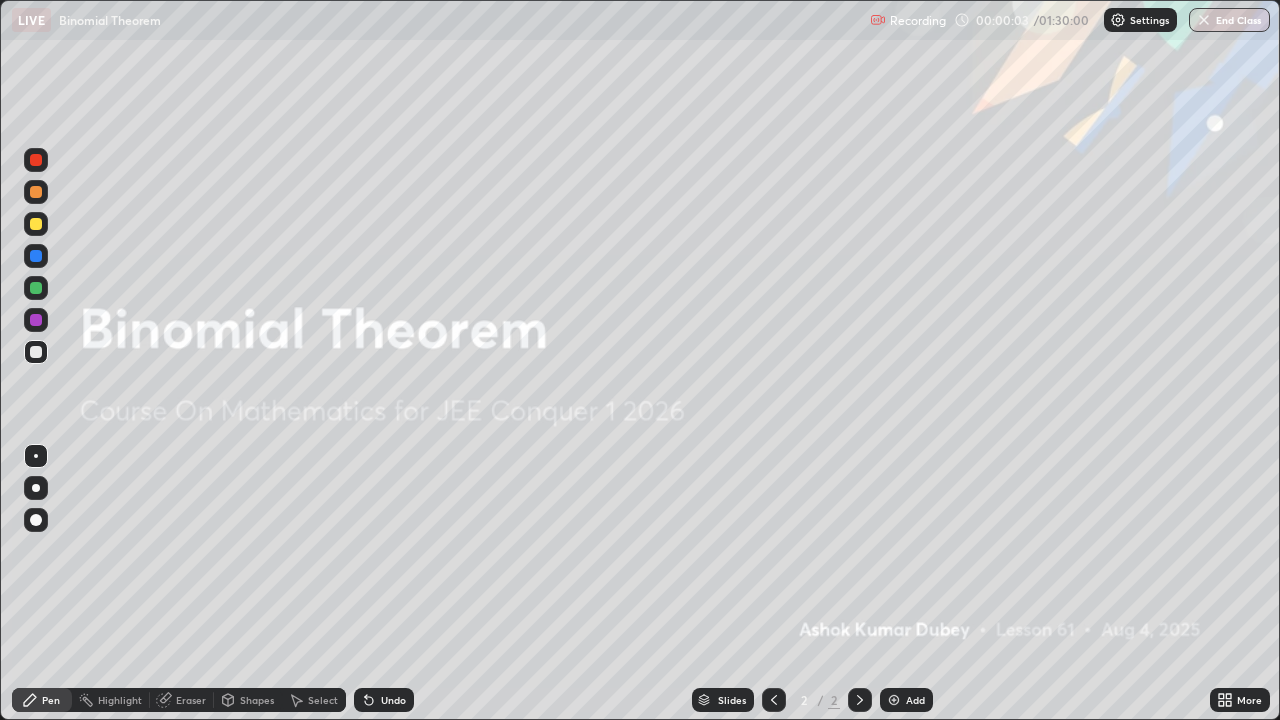 click 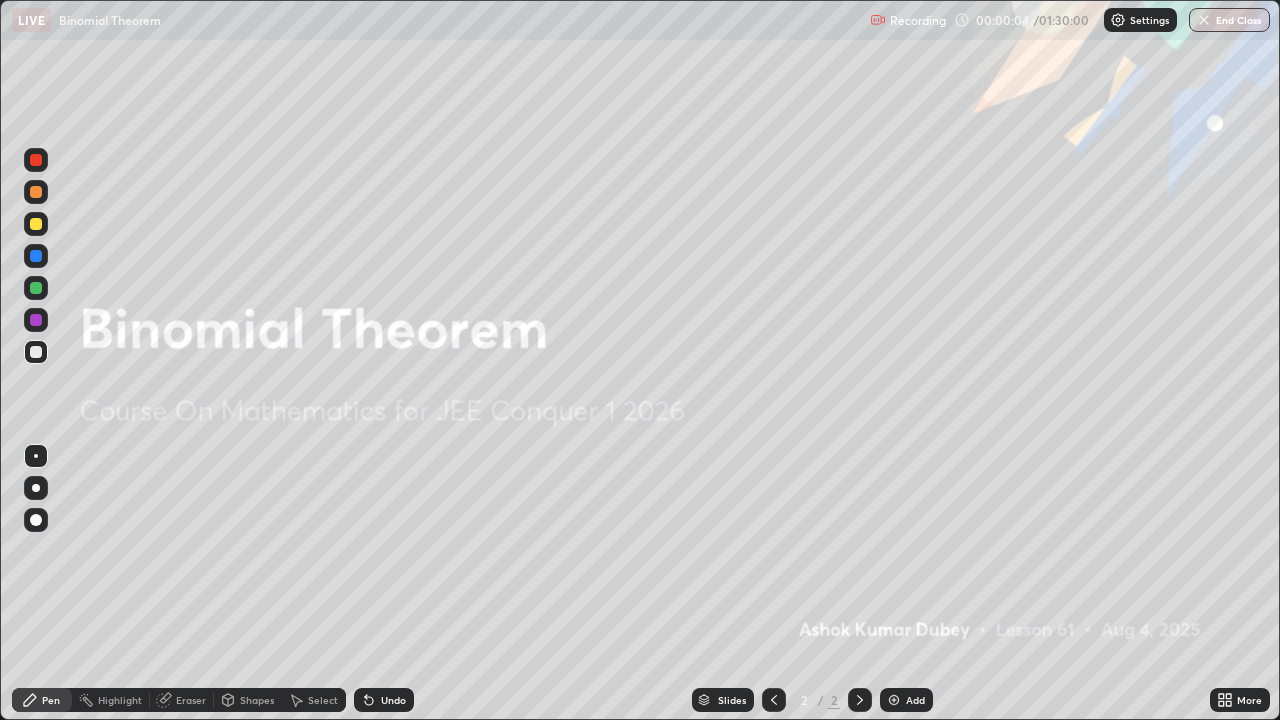 click at bounding box center (894, 700) 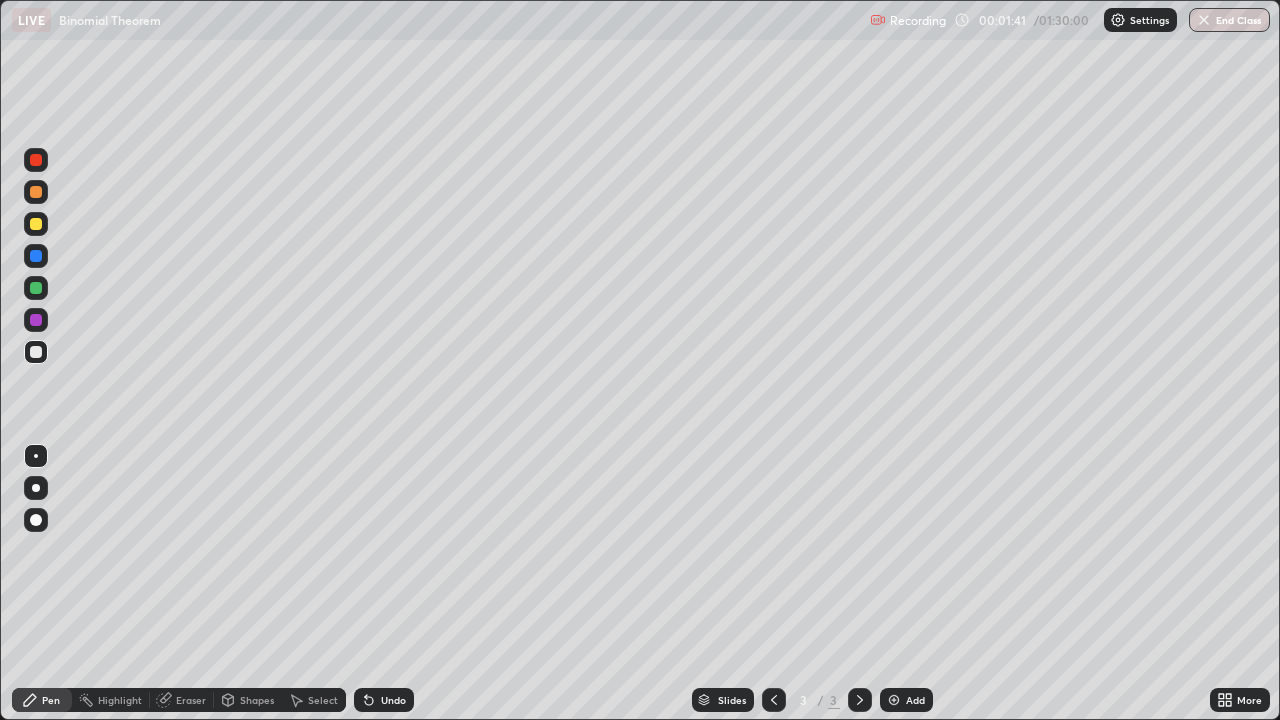 click on "Eraser" at bounding box center [191, 700] 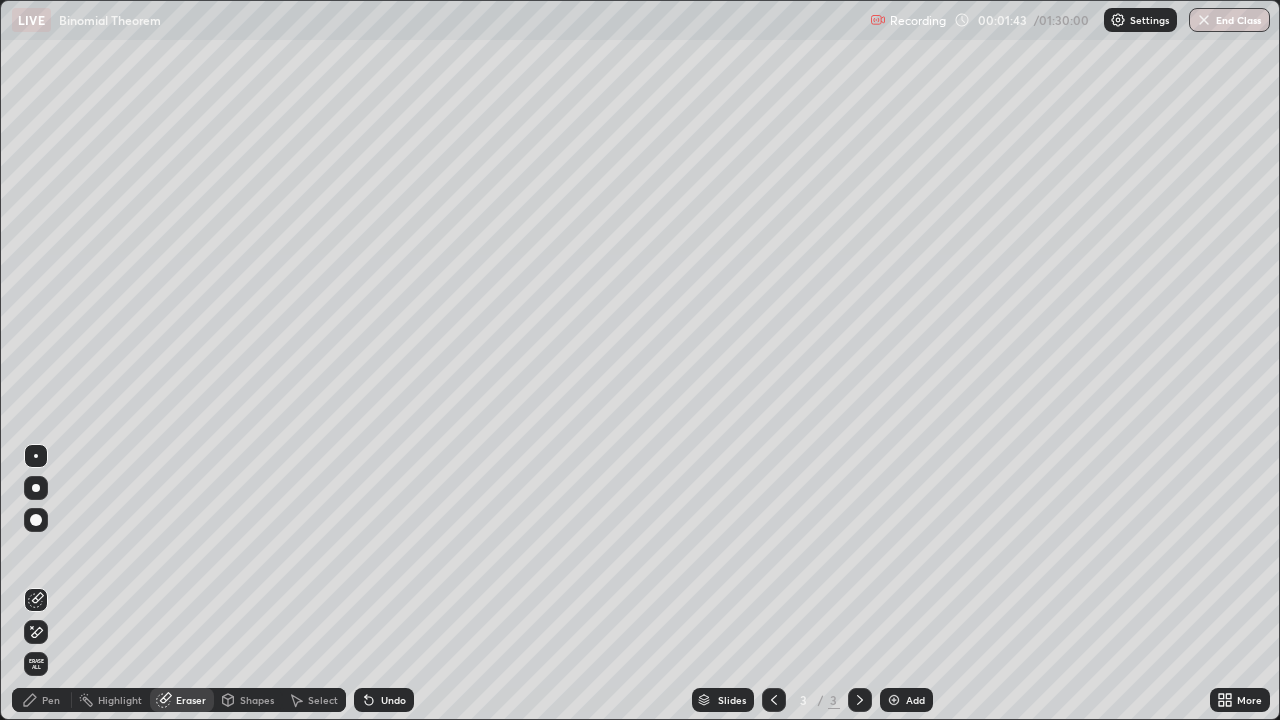 click on "Pen" at bounding box center [51, 700] 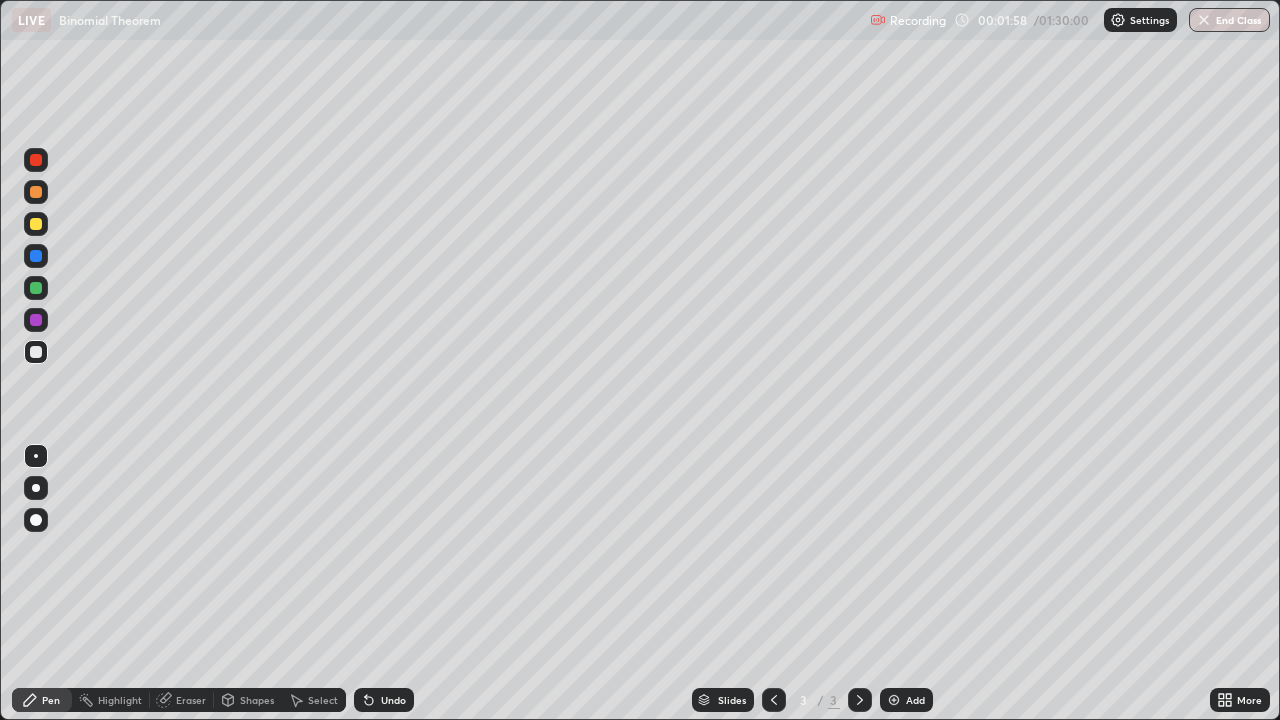 click on "Eraser" at bounding box center [191, 700] 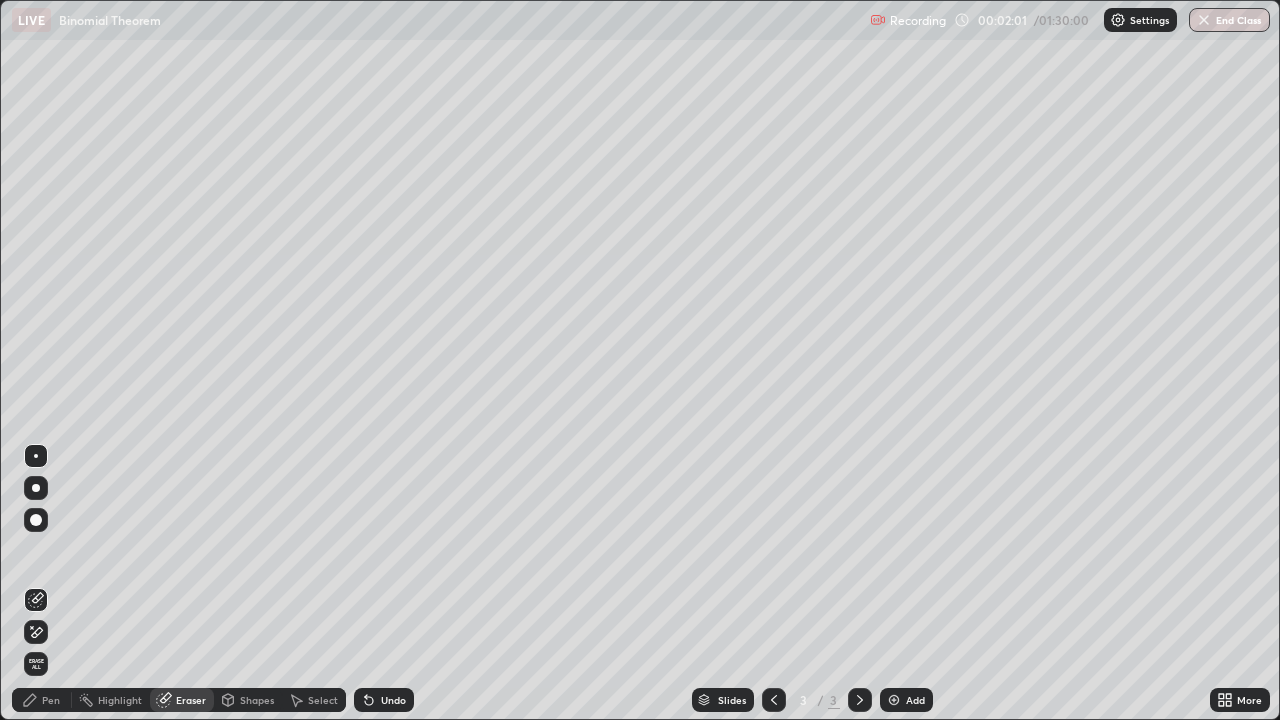 click on "Pen" at bounding box center (42, 700) 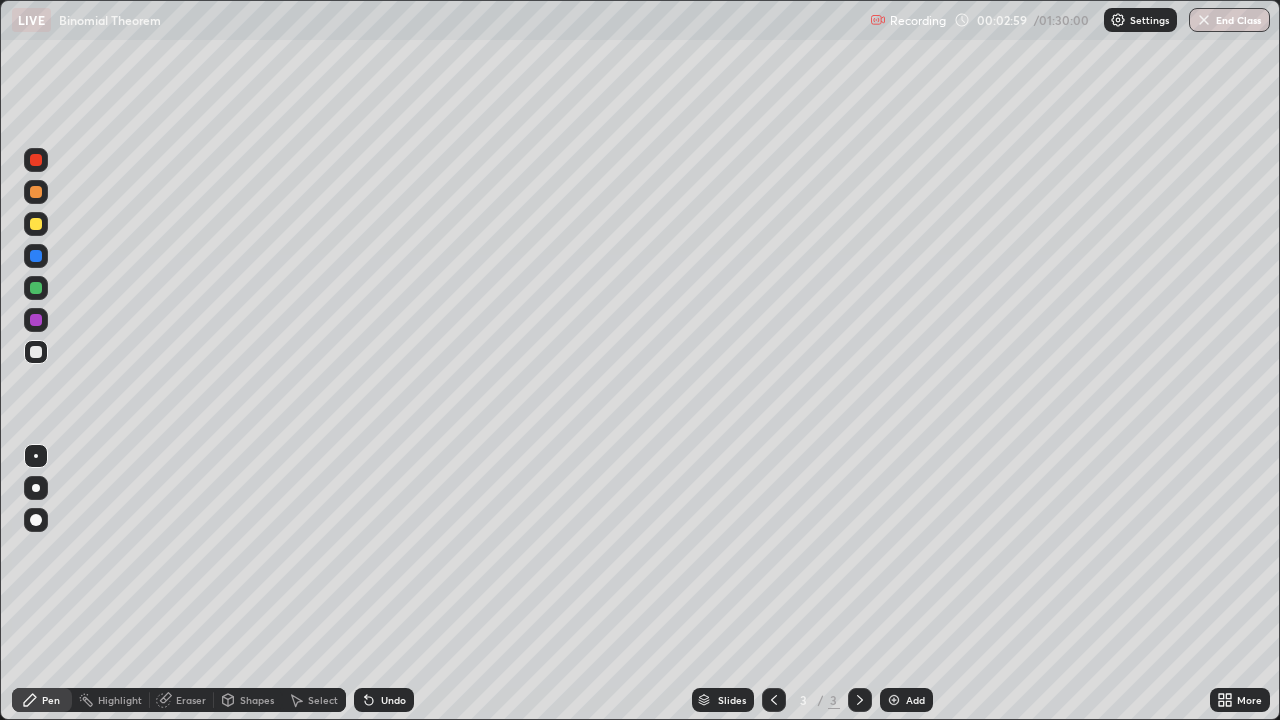click on "Eraser" at bounding box center [191, 700] 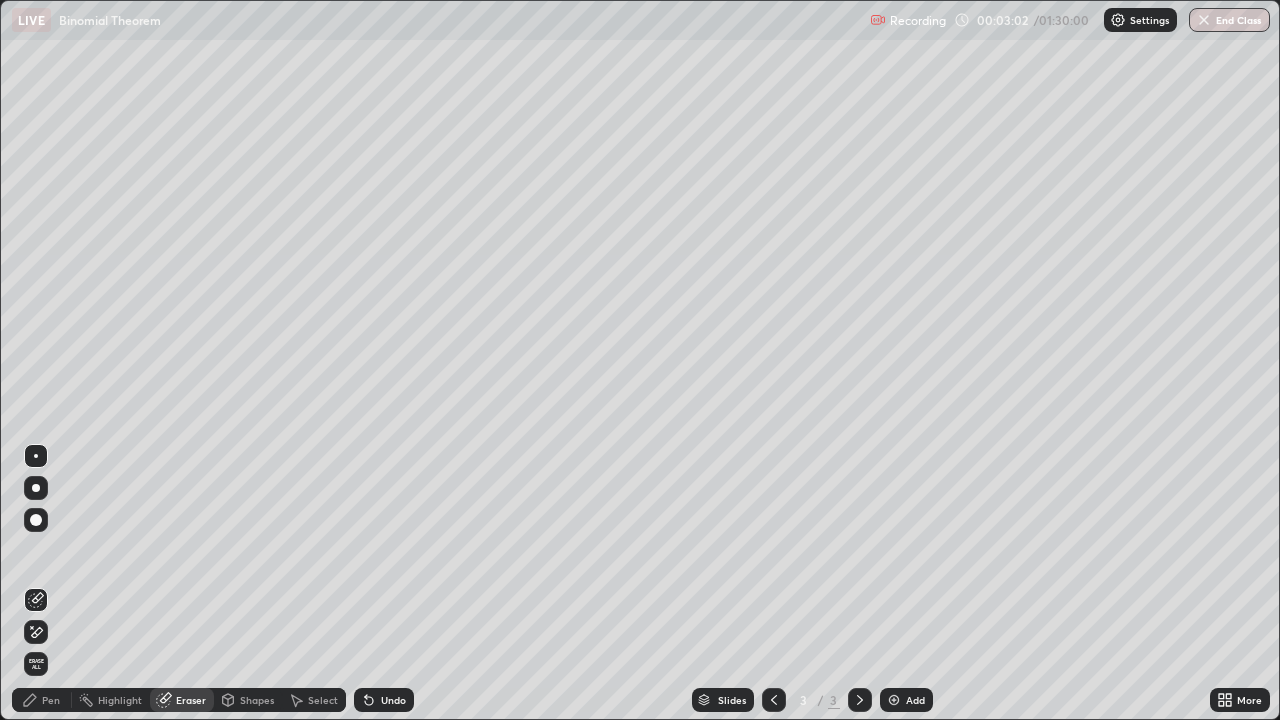 click on "Pen" at bounding box center [51, 700] 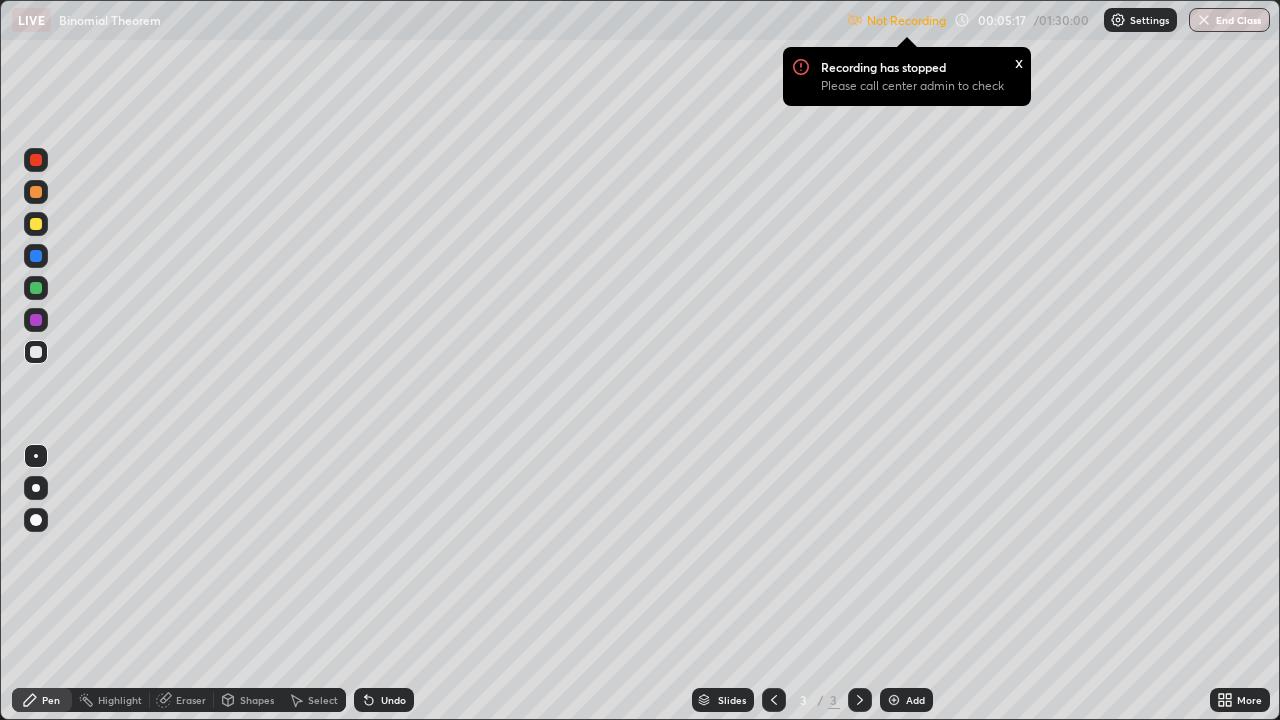 click at bounding box center [36, 160] 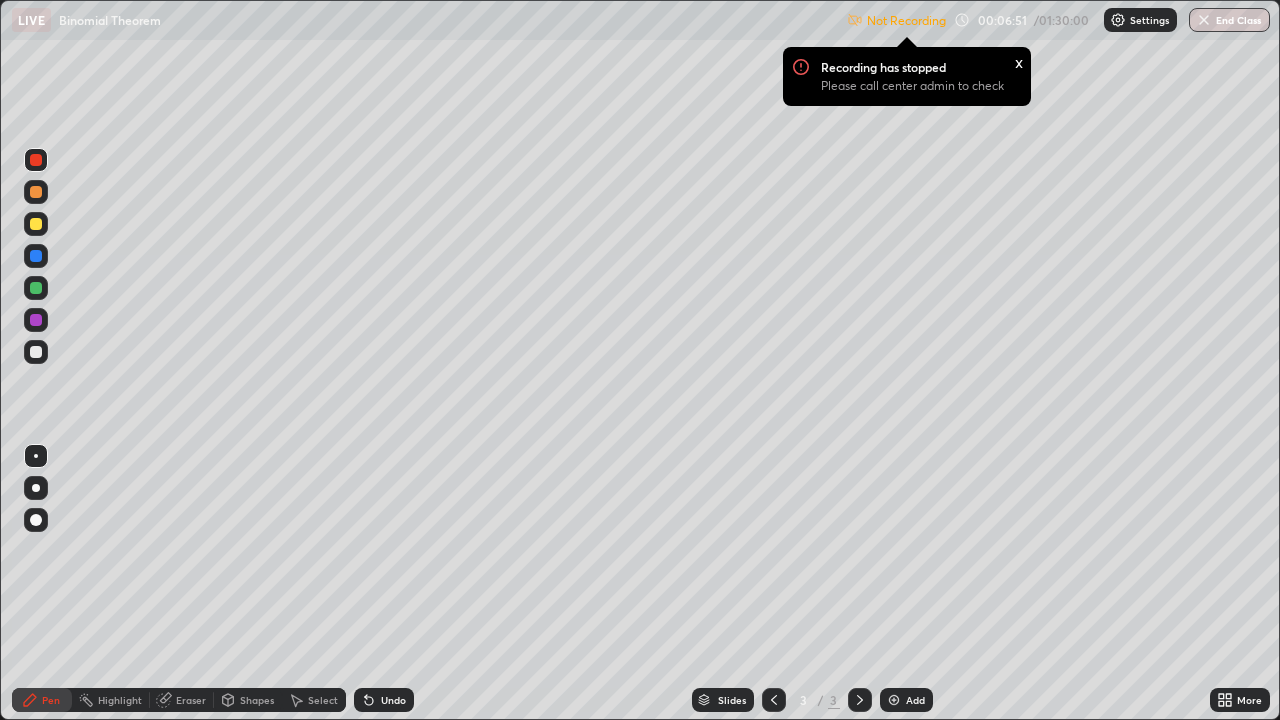 click 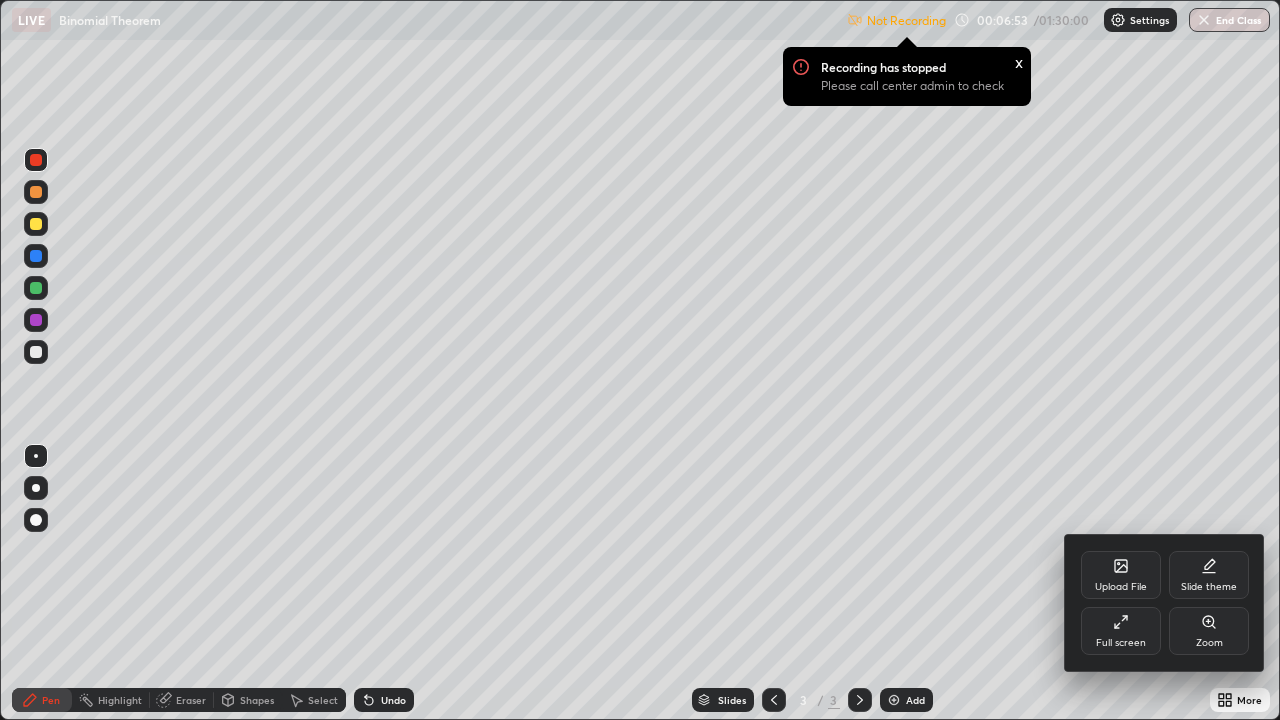 click on "Full screen" at bounding box center [1121, 631] 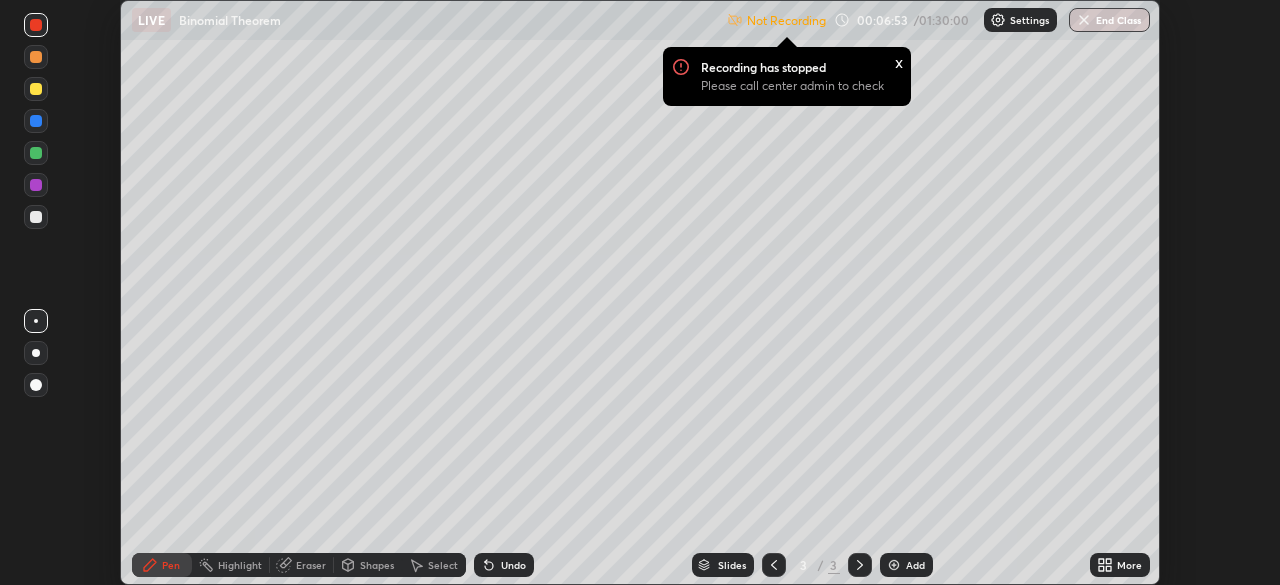 scroll, scrollTop: 585, scrollLeft: 1280, axis: both 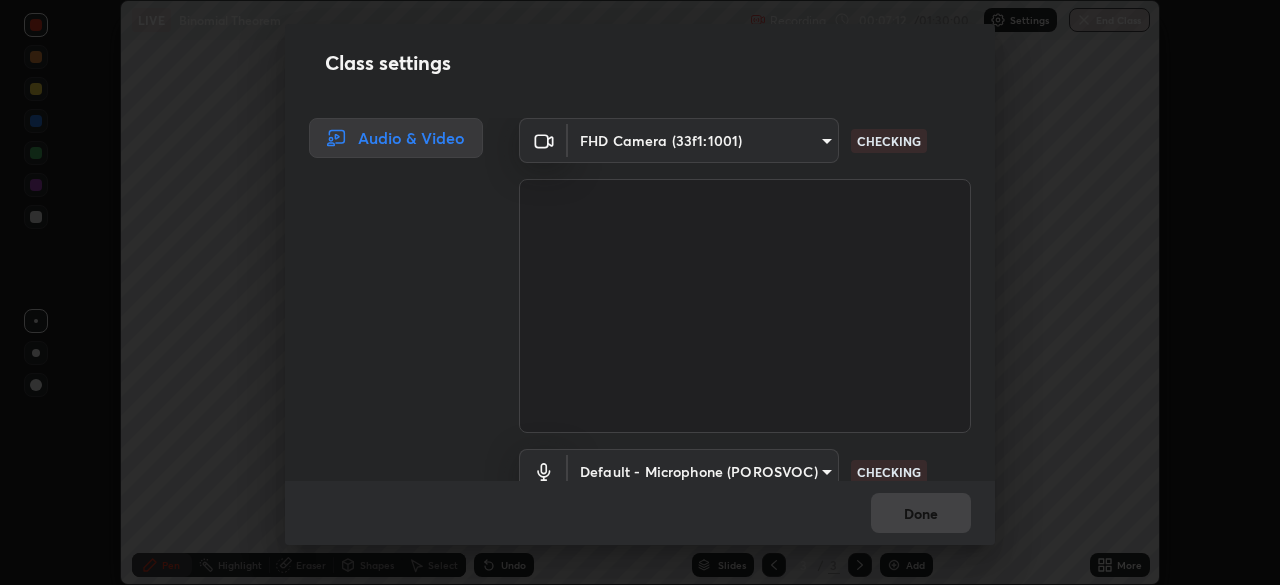 click on "Erase all LIVE Binomial Theorem Recording 00:07:12 /  01:30:00 Settings End Class Setting up your live class Binomial Theorem • L61 of Course On Mathematics for JEE Conquer 1 2026 [FIRST] [LAST] Pen Highlight Eraser Shapes Select Undo Slides 3 / 3 Add More No doubts shared Encourage your learners to ask a doubt for better clarity Report an issue Reason for reporting Buffering Chat not working Audio - Video sync issue Educator video quality low ​ Attach an image Report Class settings Audio & Video FHD Camera (33f1:1001) d8da04792d8d419c00ebc7b8039bcda09c48d1cec471963f7d160d07b4585662 CHECKING Default - Microphone (POROSVOC) default CHECKING Done" at bounding box center (640, 292) 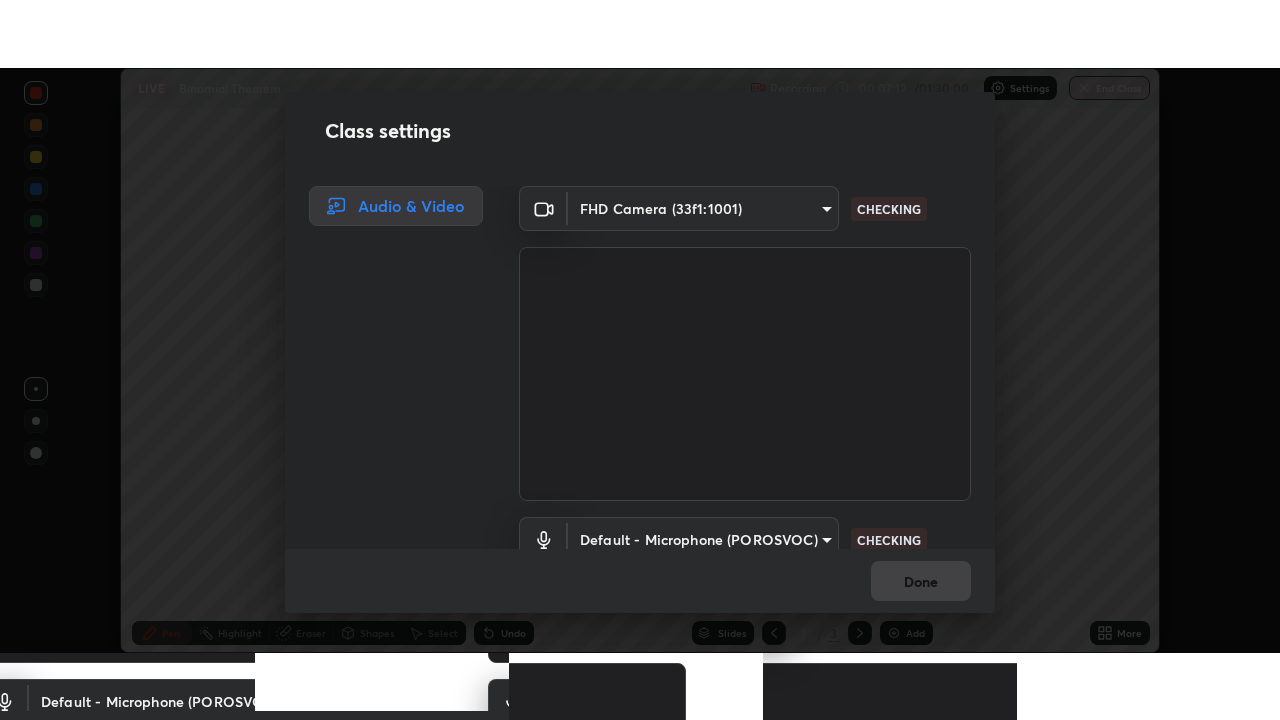 scroll, scrollTop: 18, scrollLeft: 0, axis: vertical 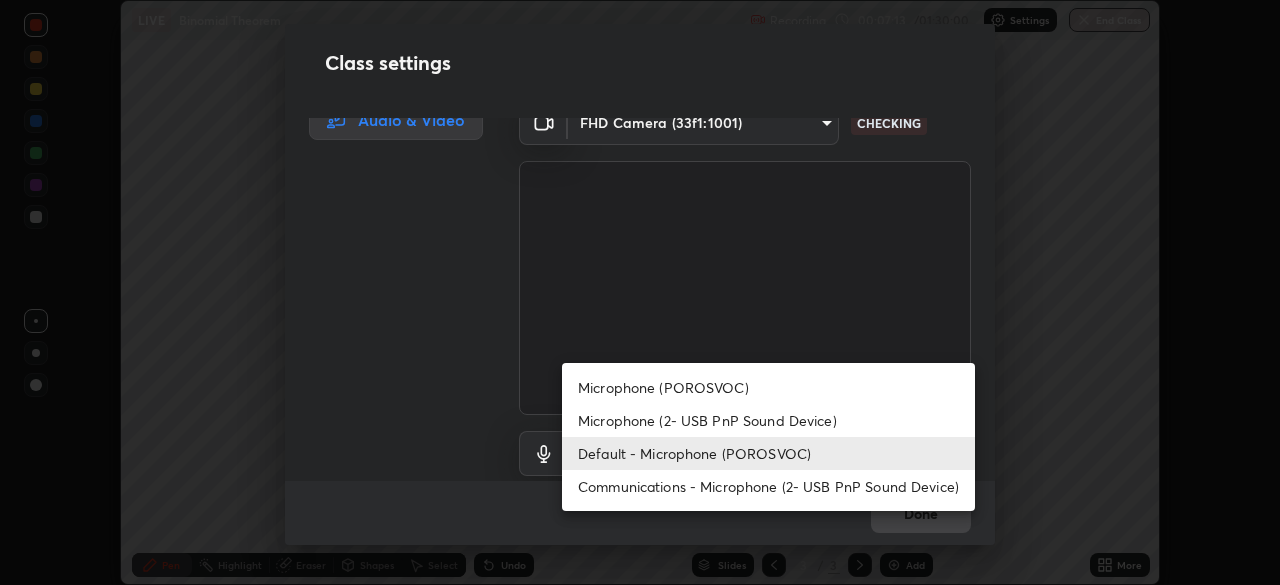 click on "Microphone (2- USB PnP Sound Device)" at bounding box center (768, 420) 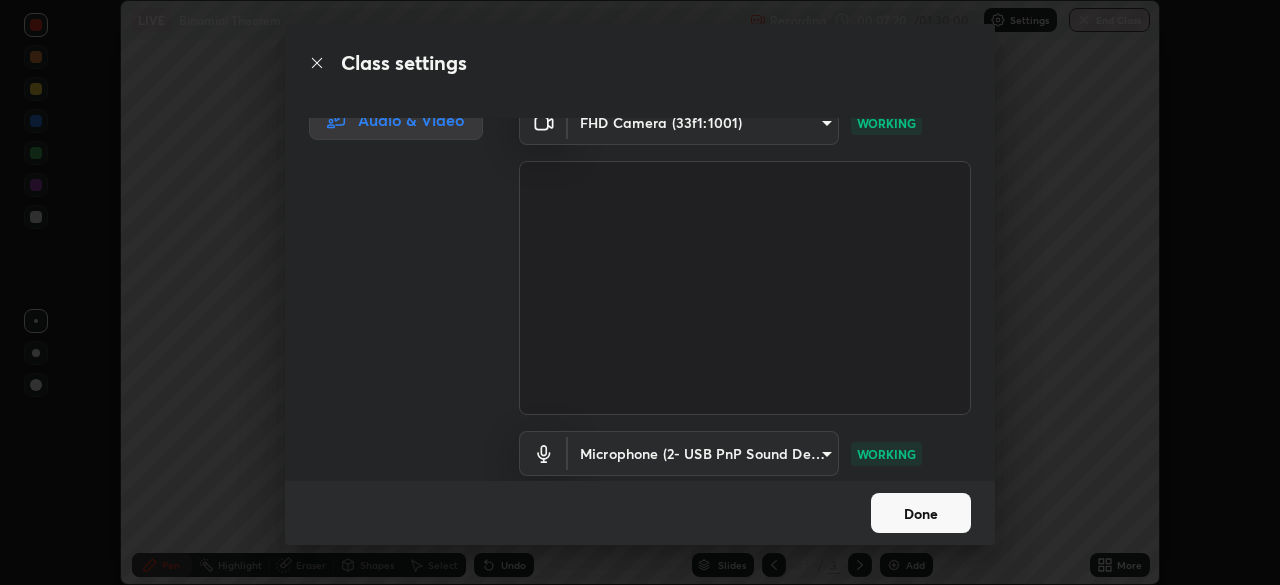 click on "Done" at bounding box center (921, 513) 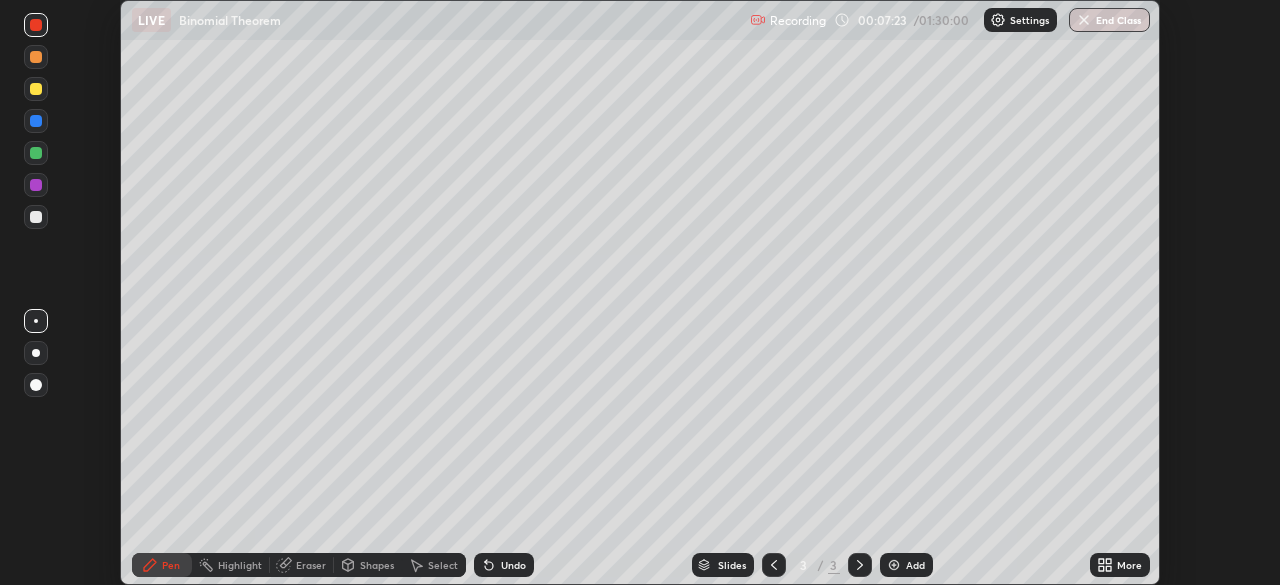 click on "More" at bounding box center [1129, 565] 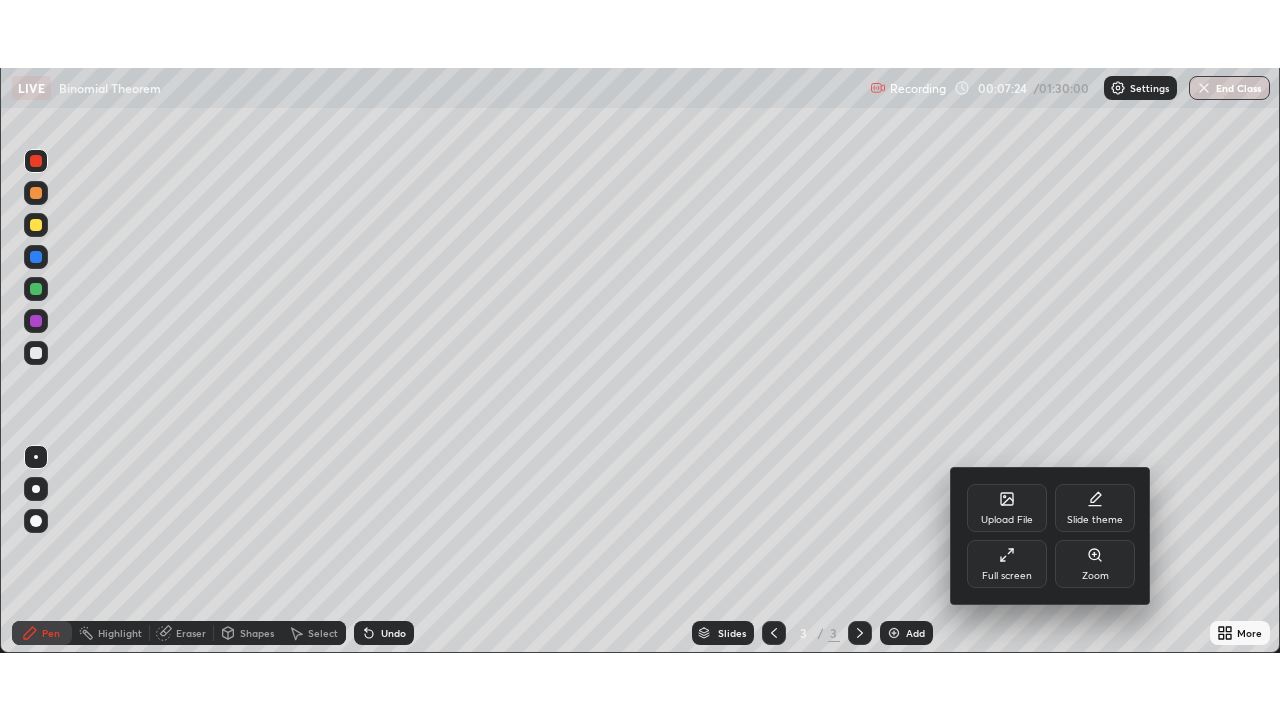 scroll, scrollTop: 99280, scrollLeft: 98720, axis: both 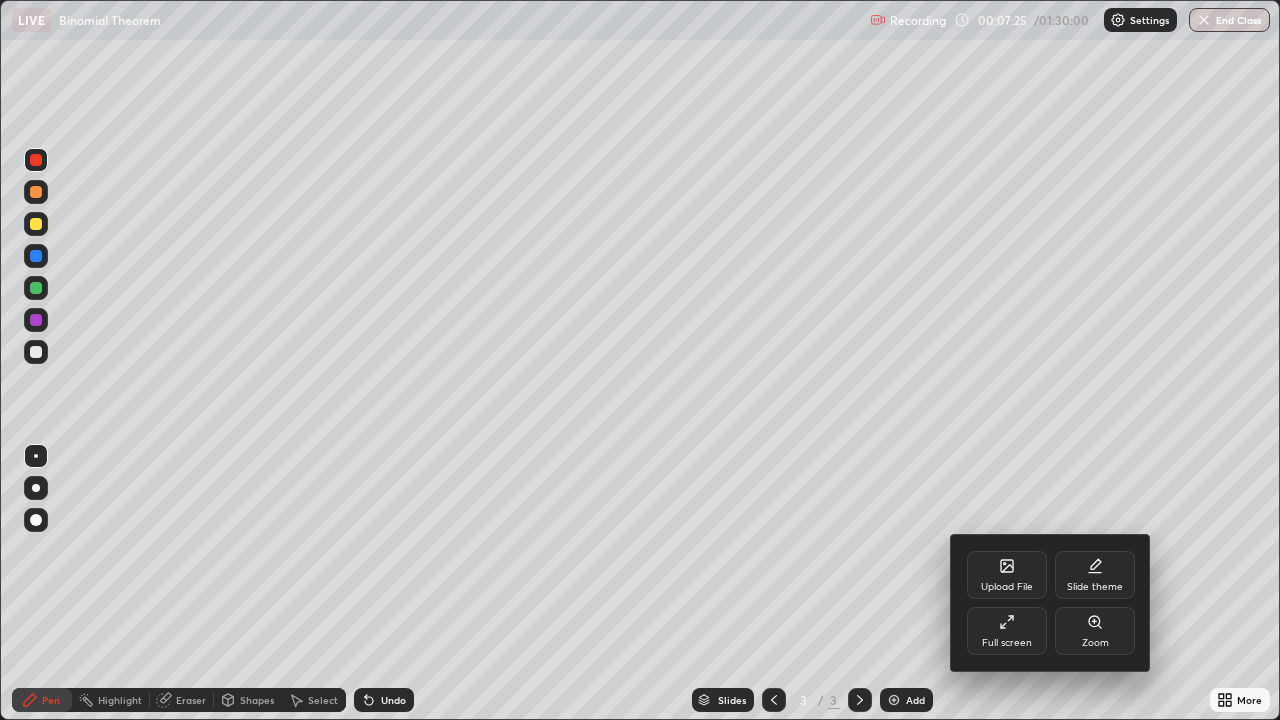 click on "Full screen" at bounding box center [1007, 631] 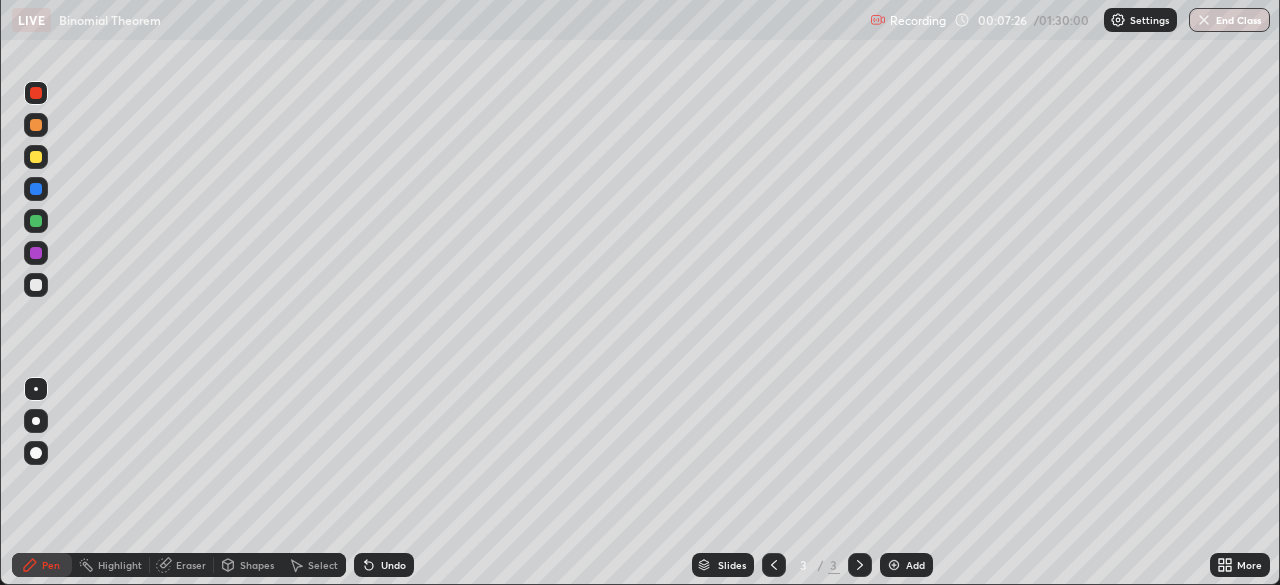 scroll, scrollTop: 585, scrollLeft: 1280, axis: both 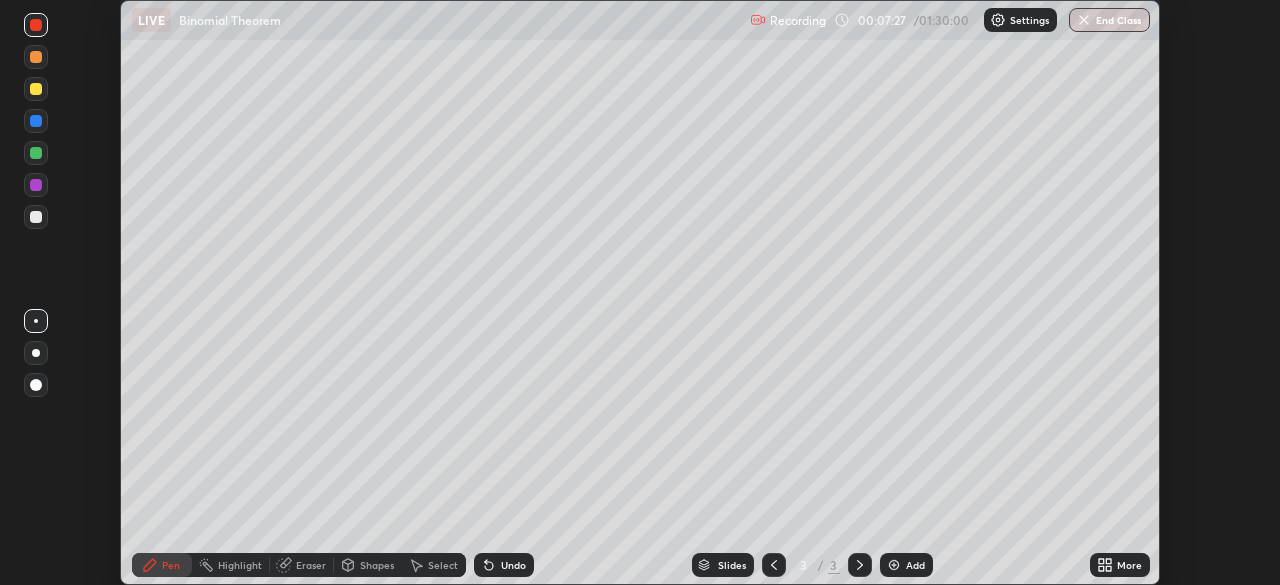 click on "More" at bounding box center [1129, 565] 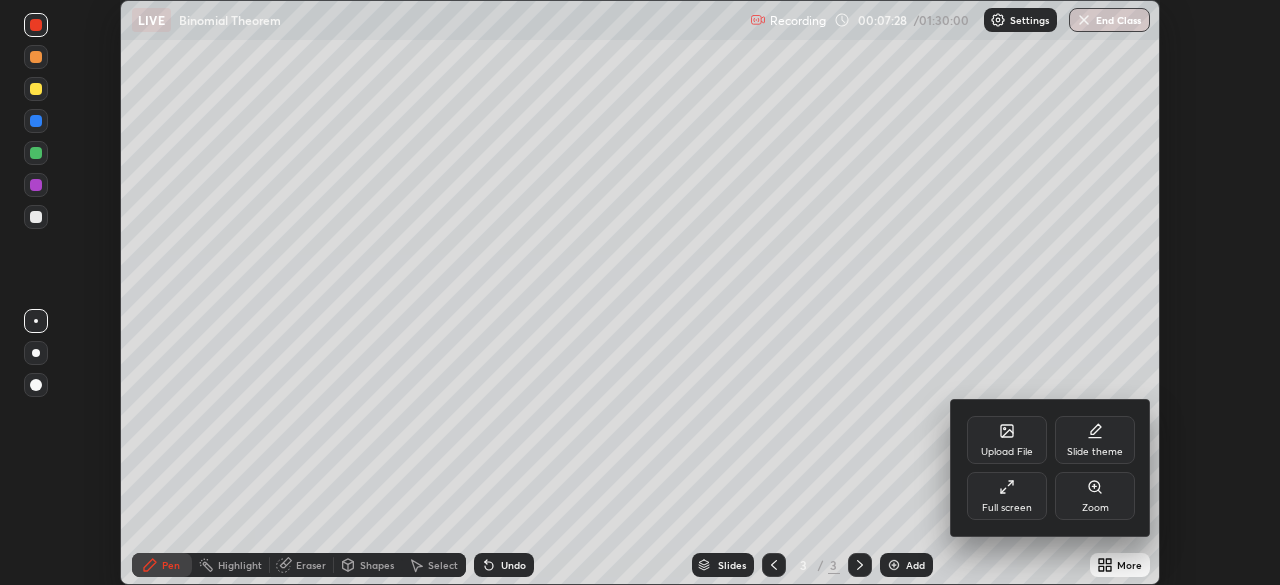 click on "Full screen" at bounding box center [1007, 508] 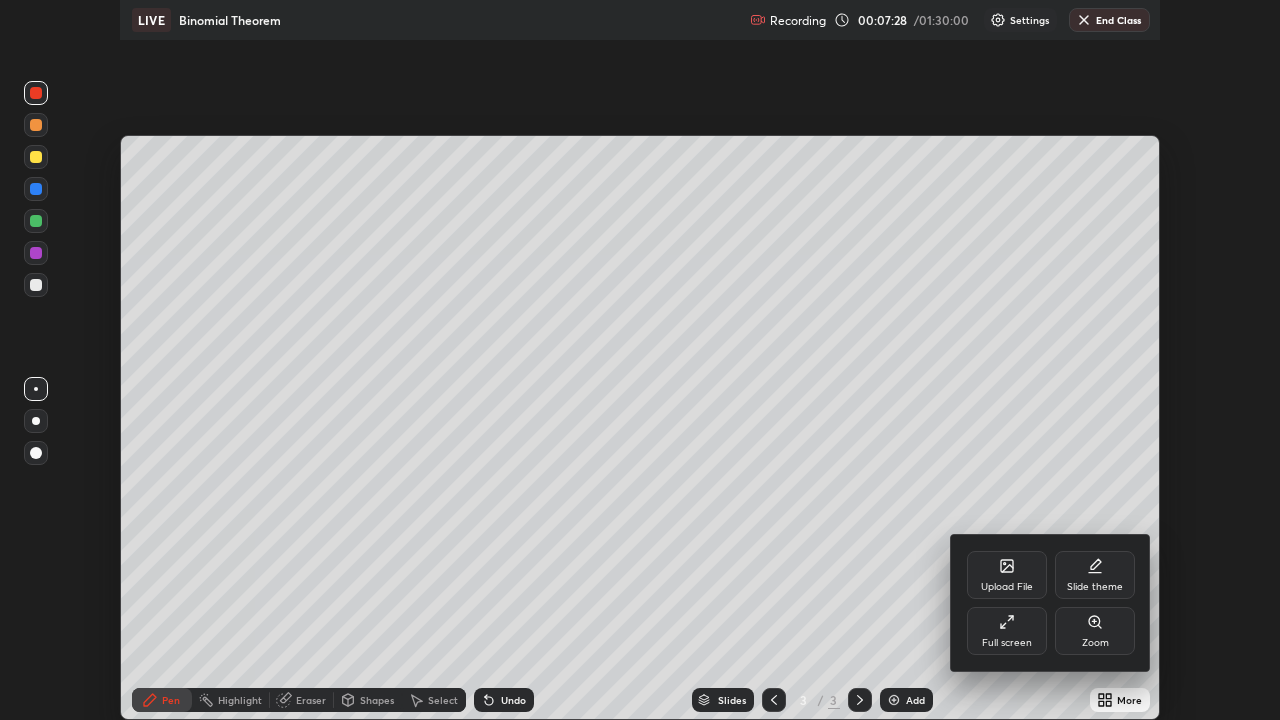scroll, scrollTop: 99280, scrollLeft: 98720, axis: both 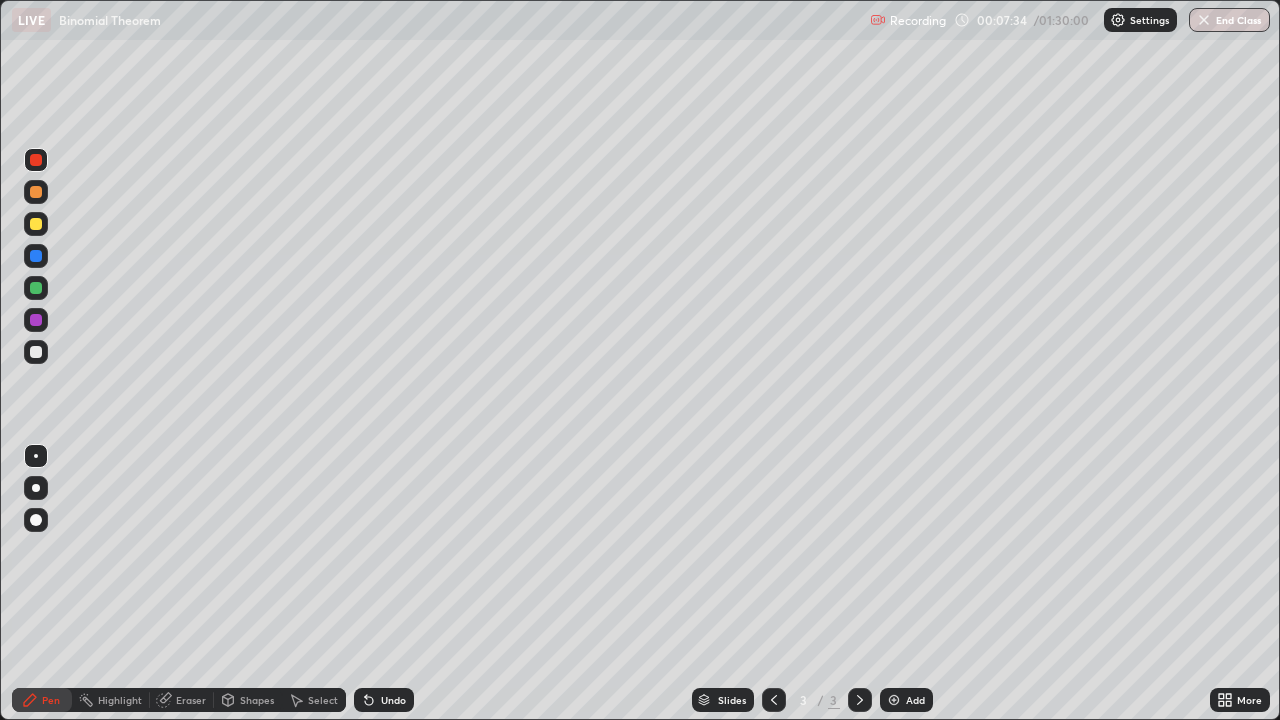 click at bounding box center (36, 224) 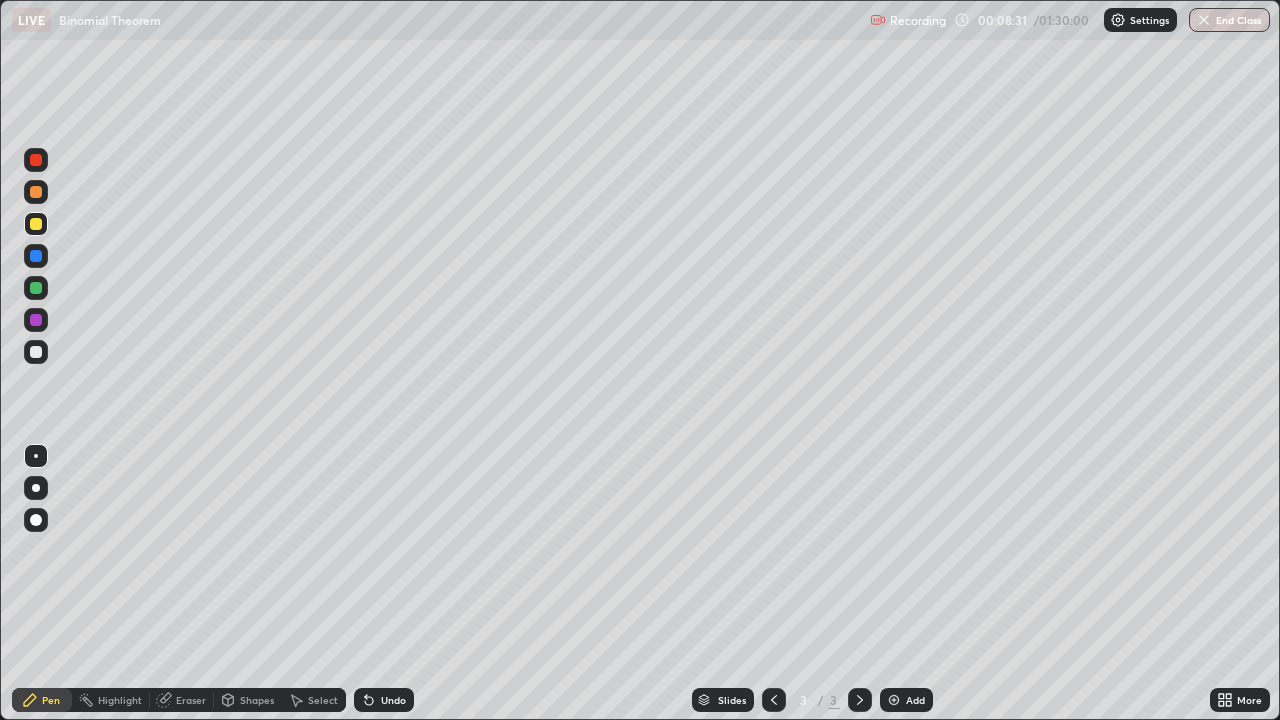 click 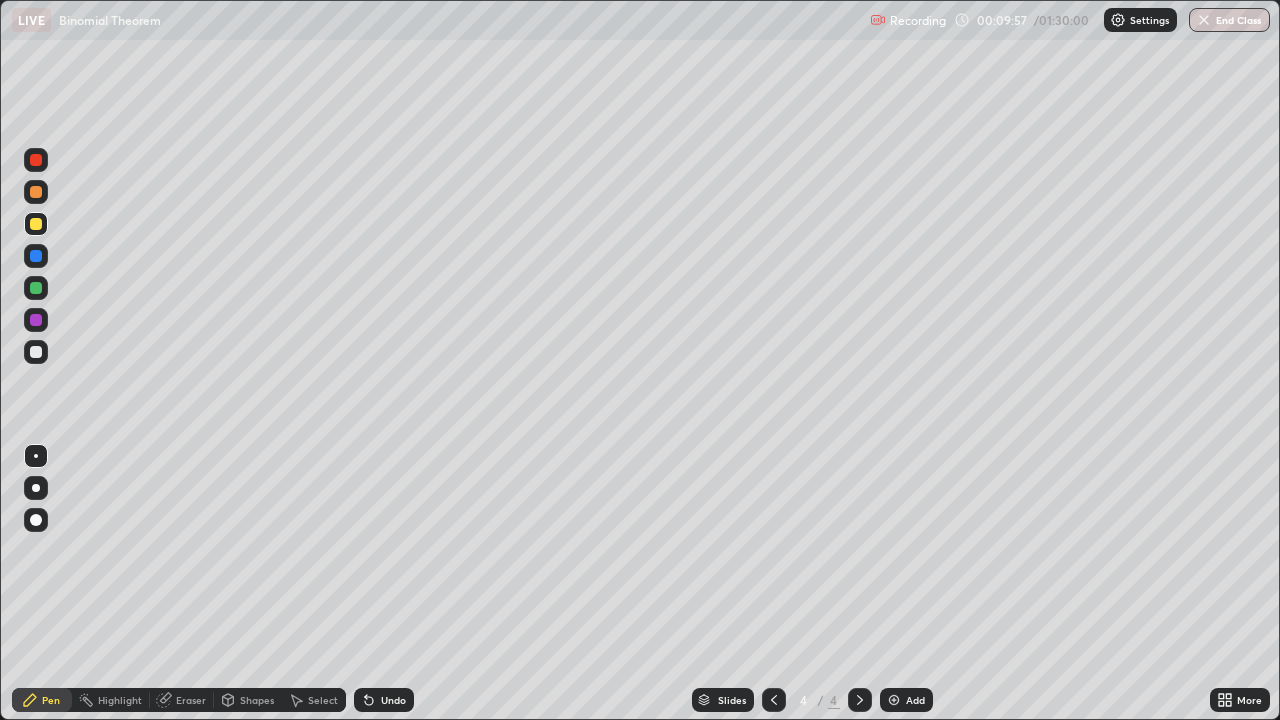 click at bounding box center [36, 192] 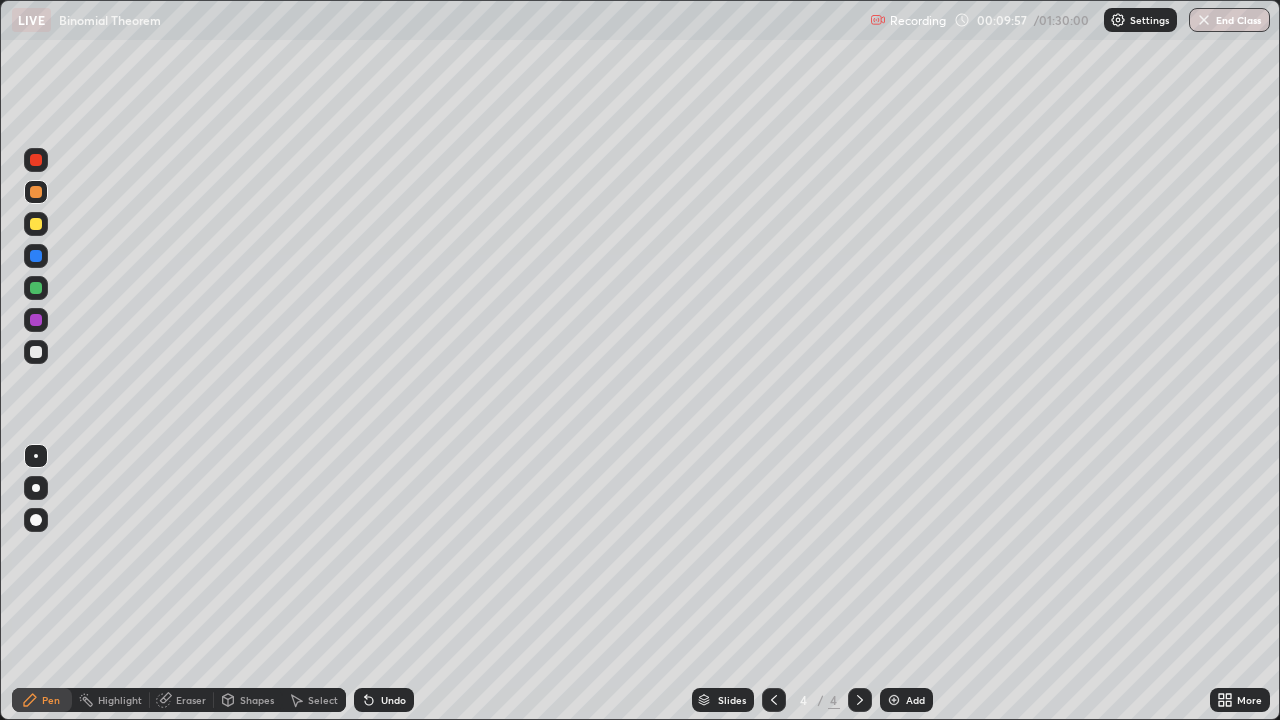 click at bounding box center (36, 160) 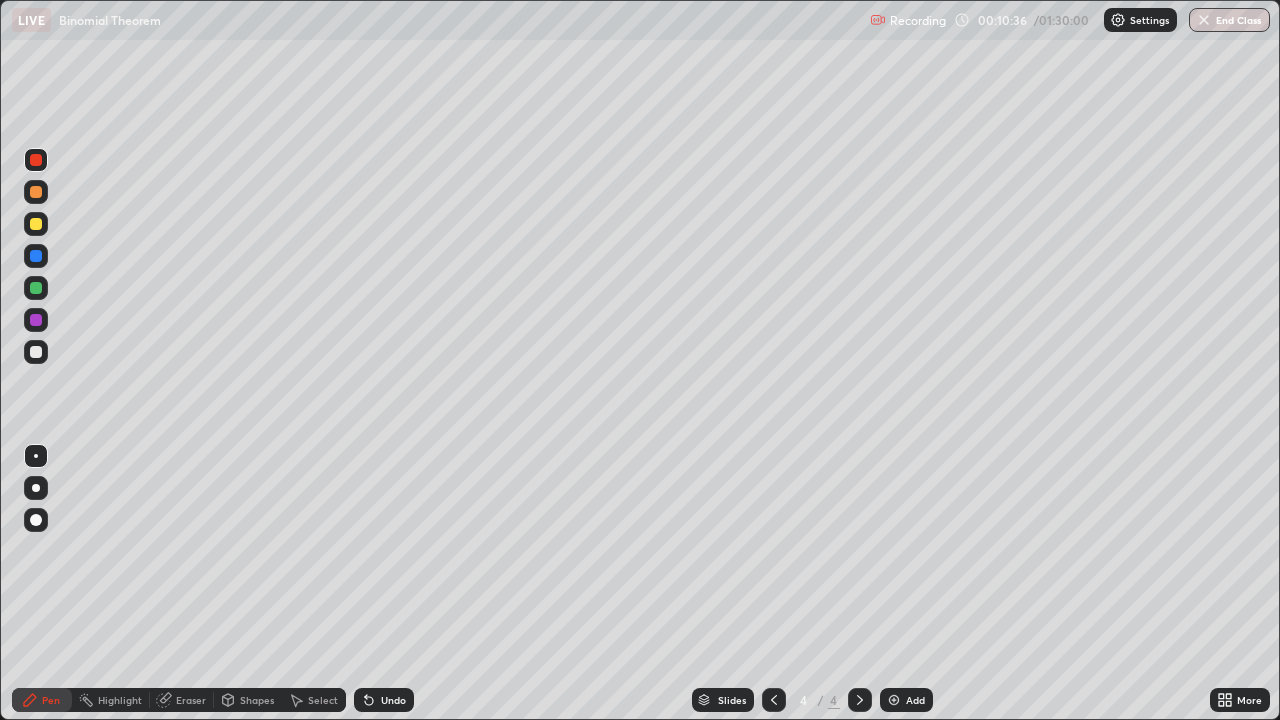 click at bounding box center (36, 224) 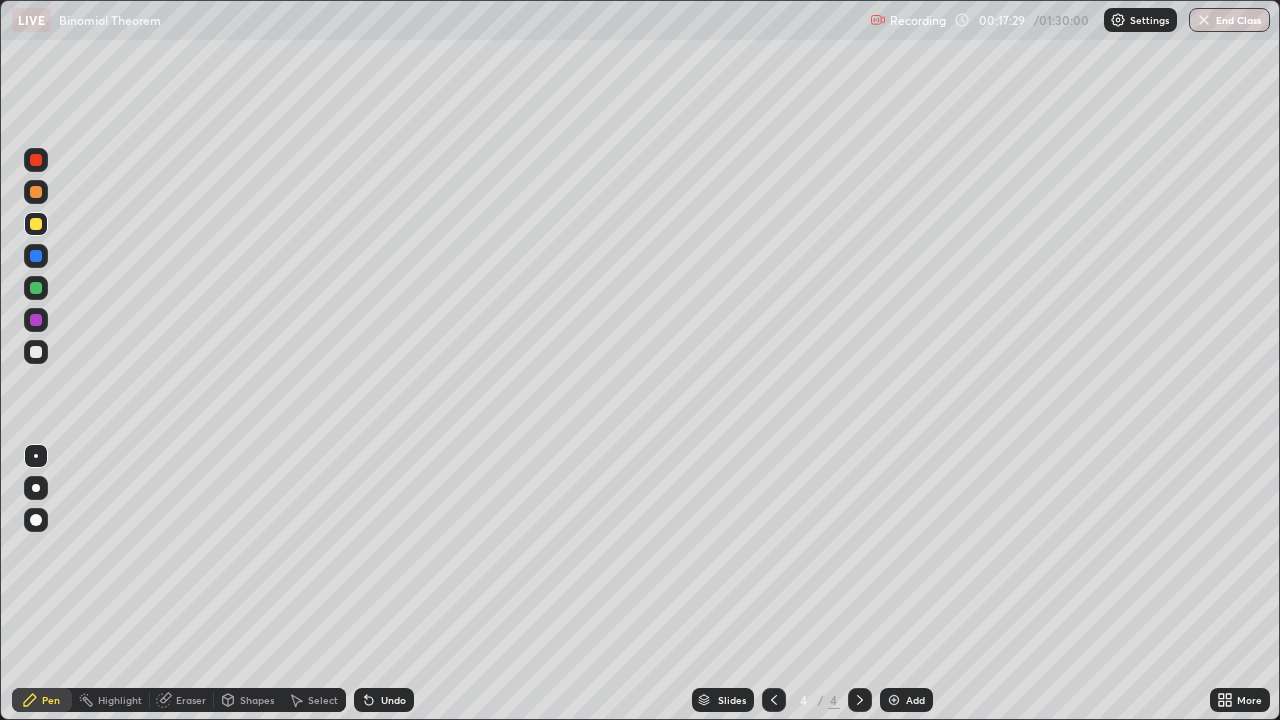 click 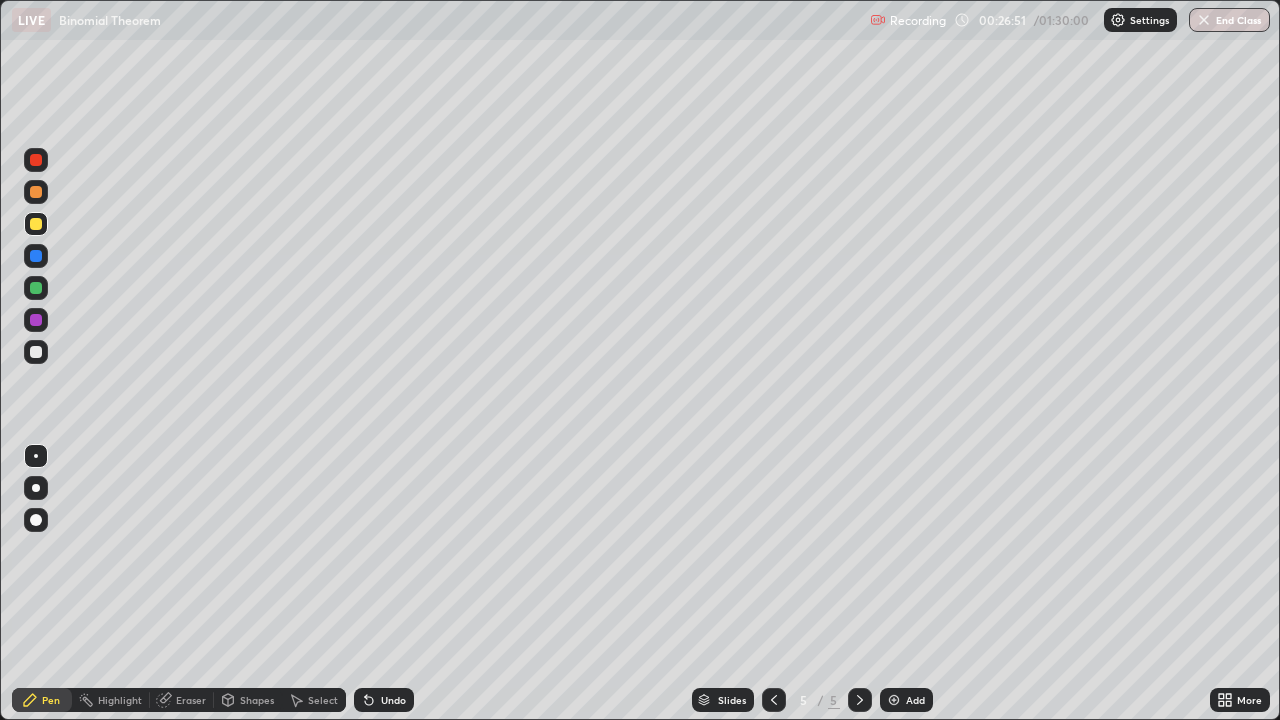 click 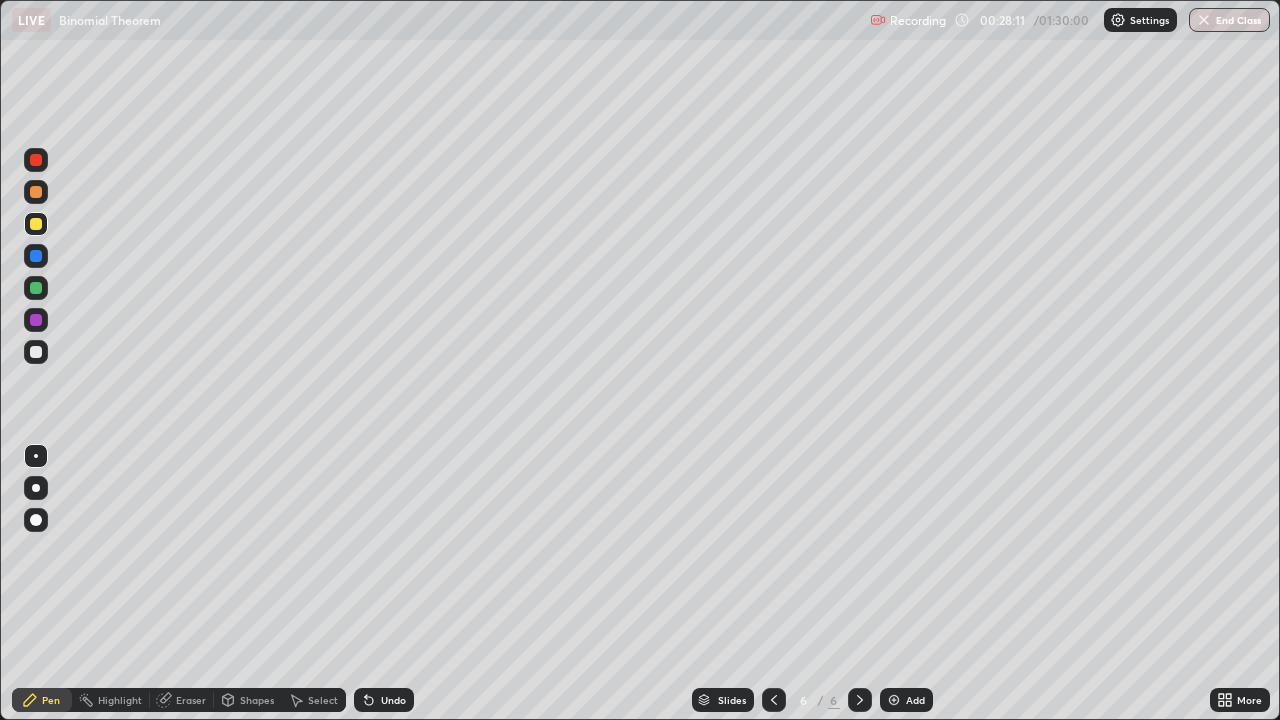 click on "Eraser" at bounding box center (191, 700) 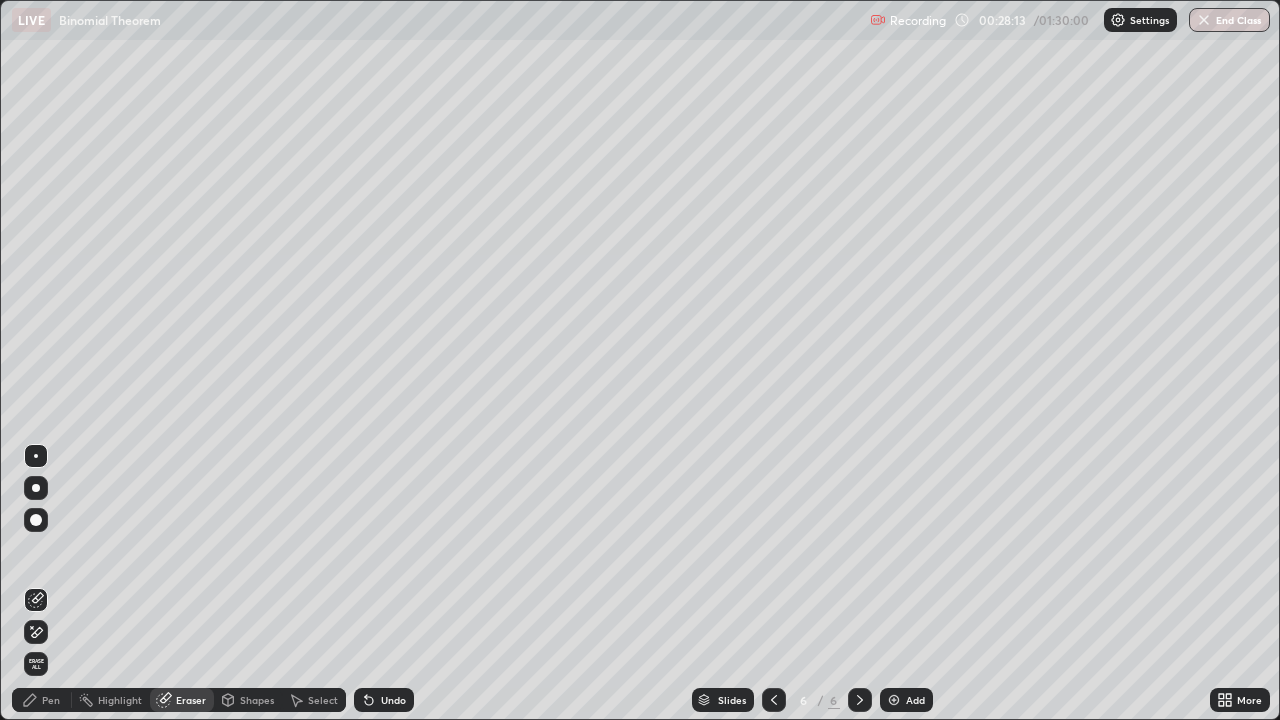 click on "Pen" at bounding box center (51, 700) 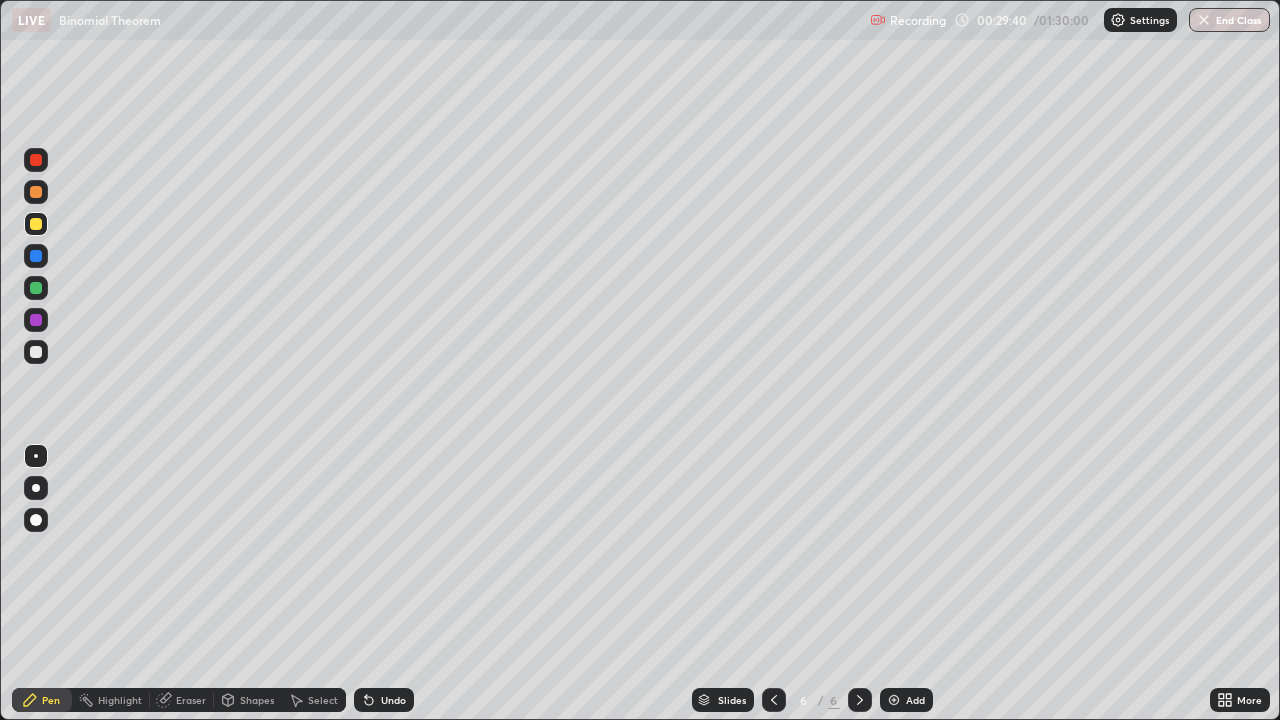 click 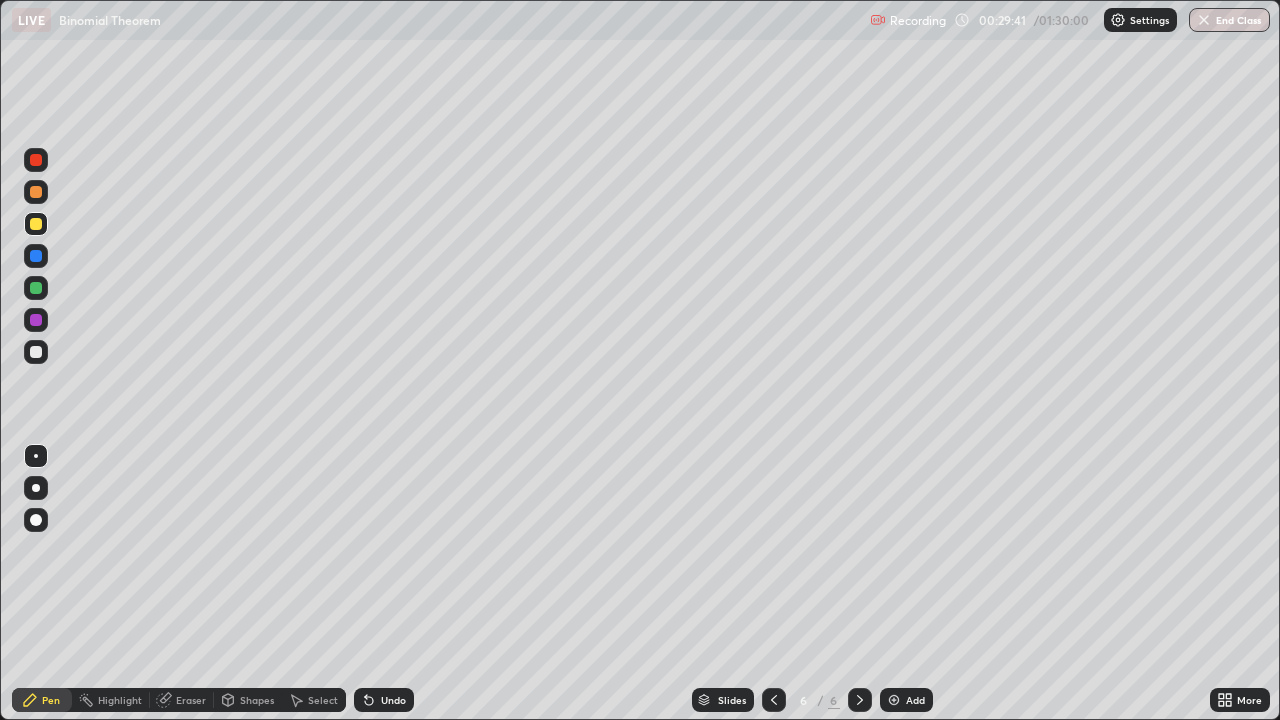 click at bounding box center (894, 700) 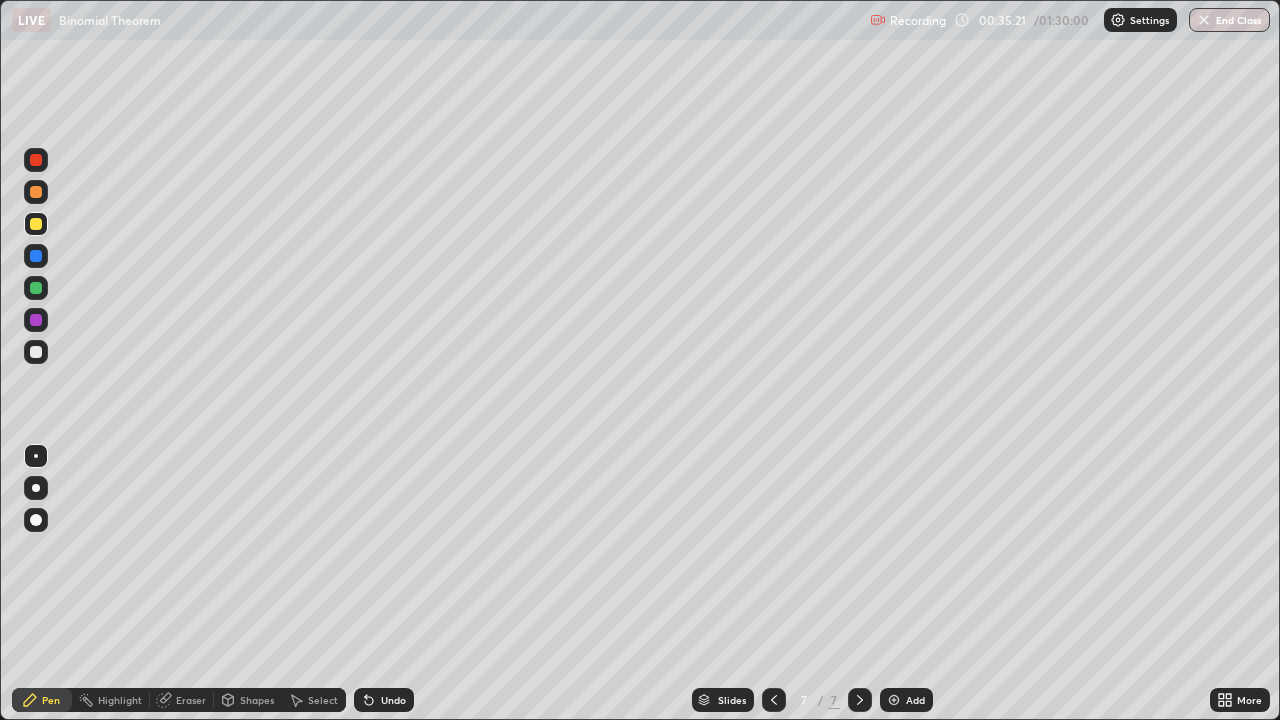 click on "Eraser" at bounding box center (182, 700) 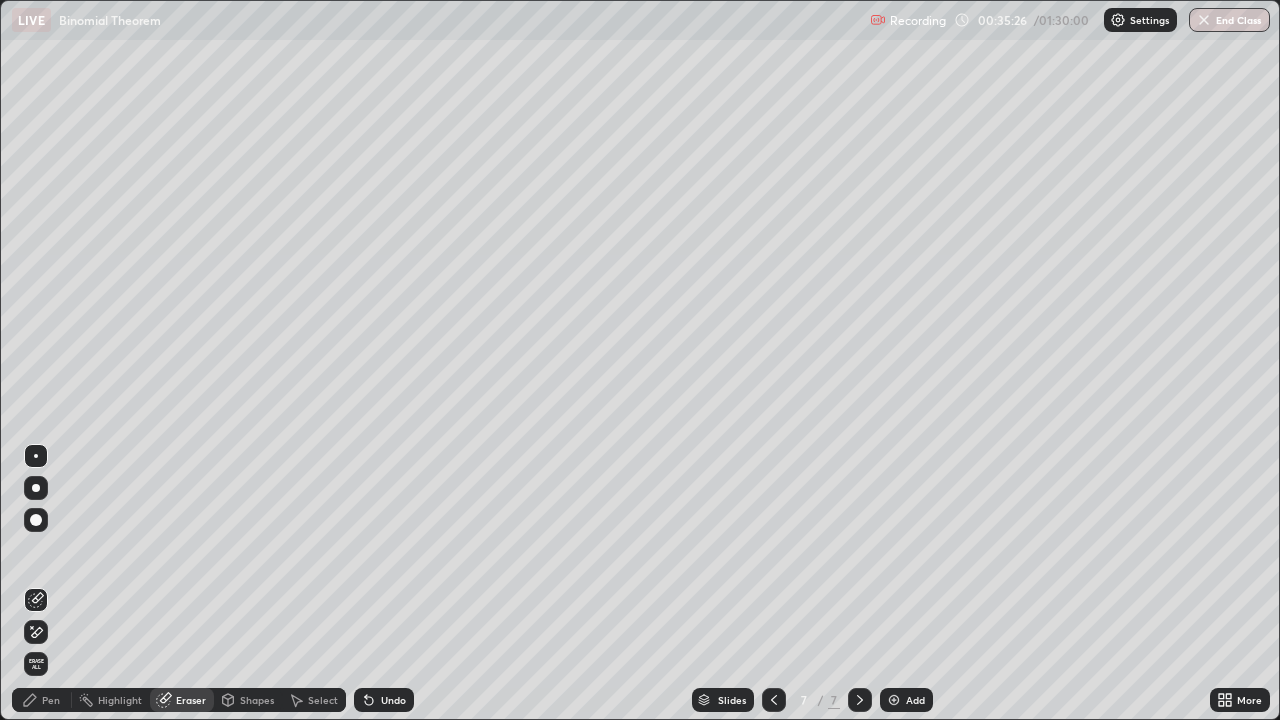 click on "Pen" at bounding box center (42, 700) 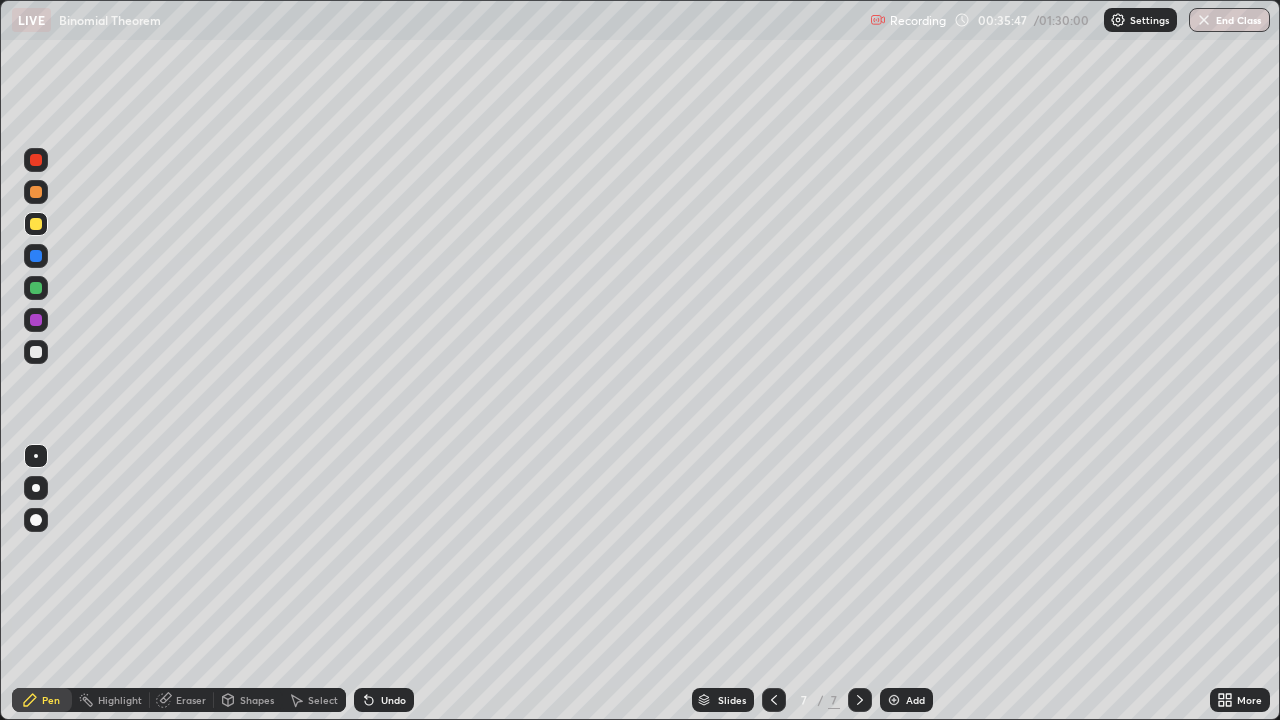 click on "Eraser" at bounding box center [191, 700] 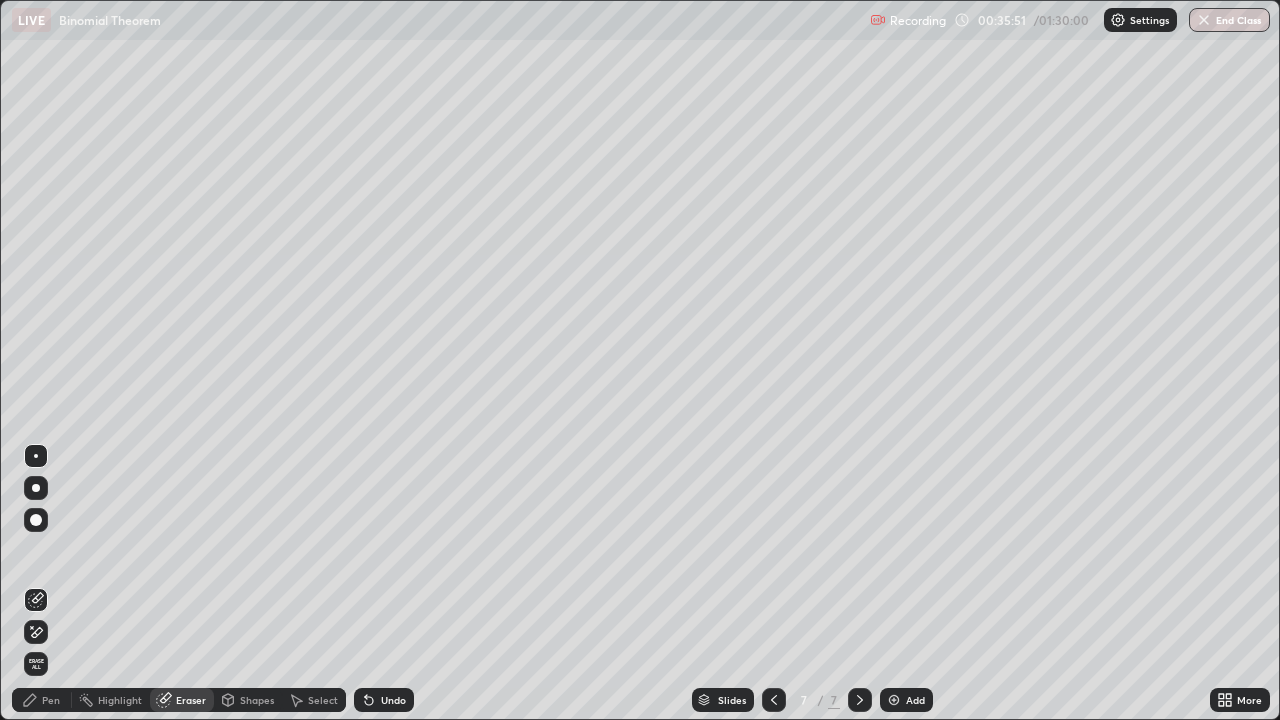 click on "Pen" at bounding box center [51, 700] 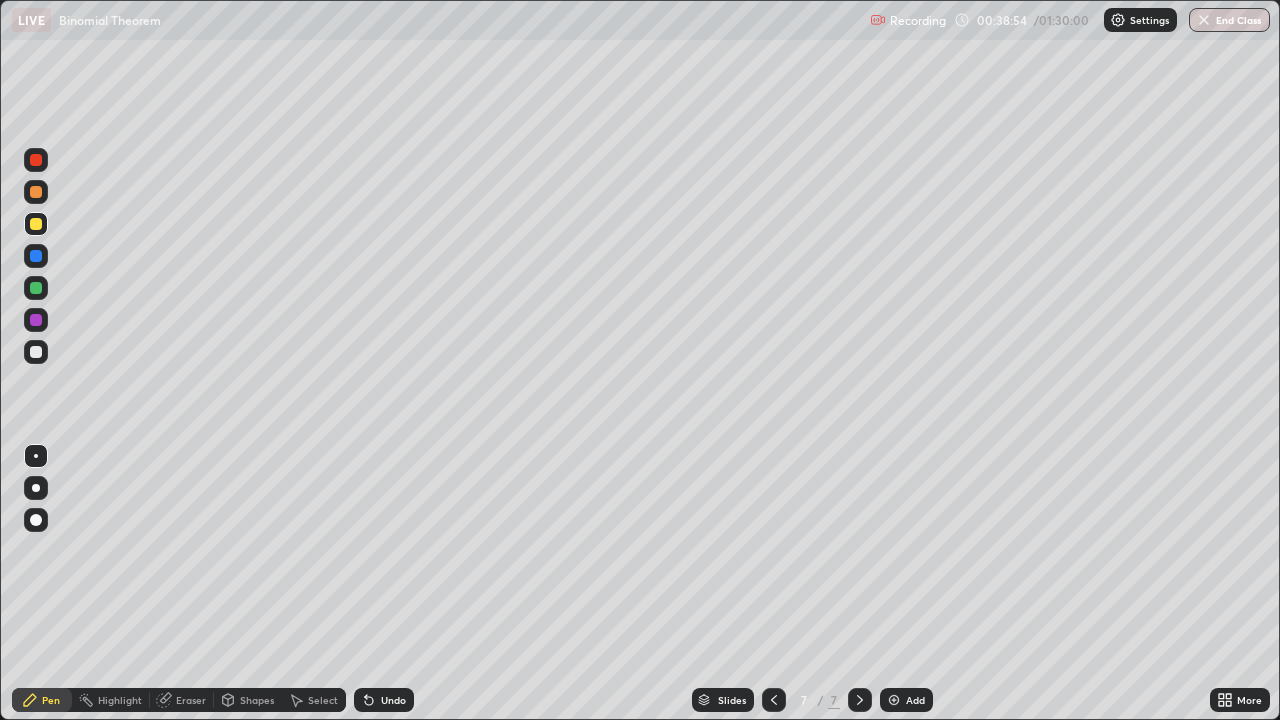 click at bounding box center [894, 700] 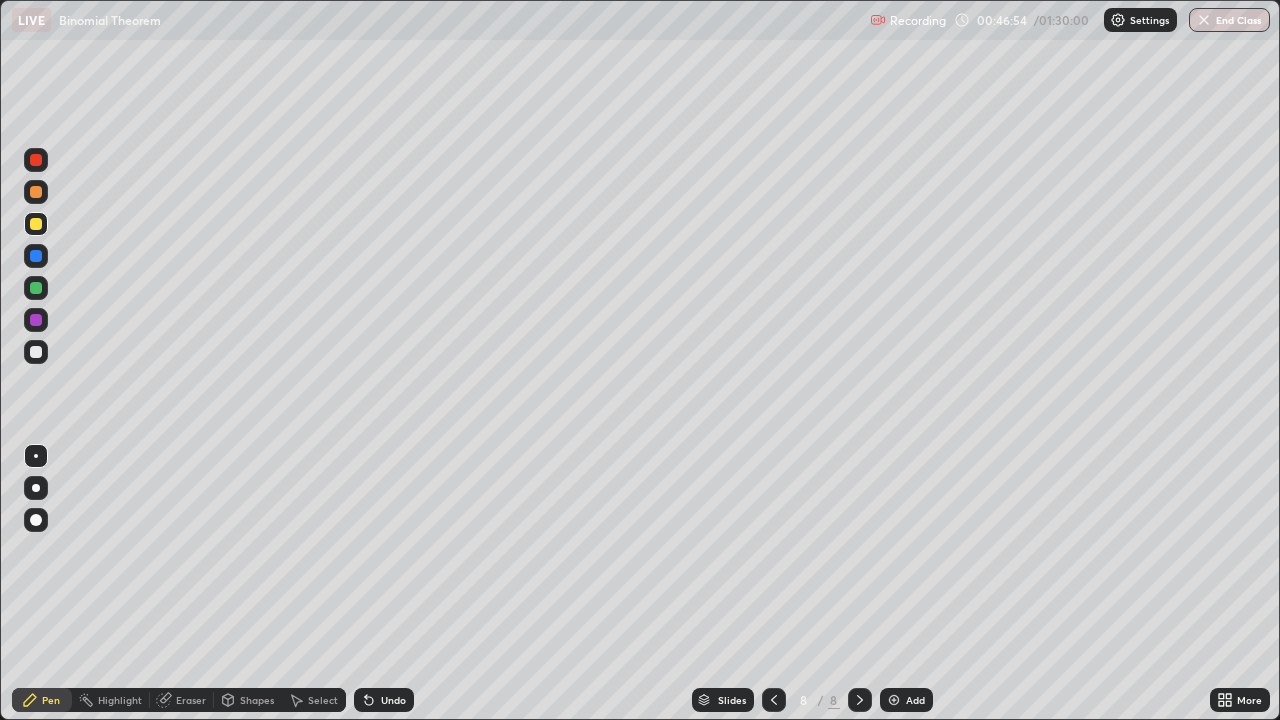 click at bounding box center (894, 700) 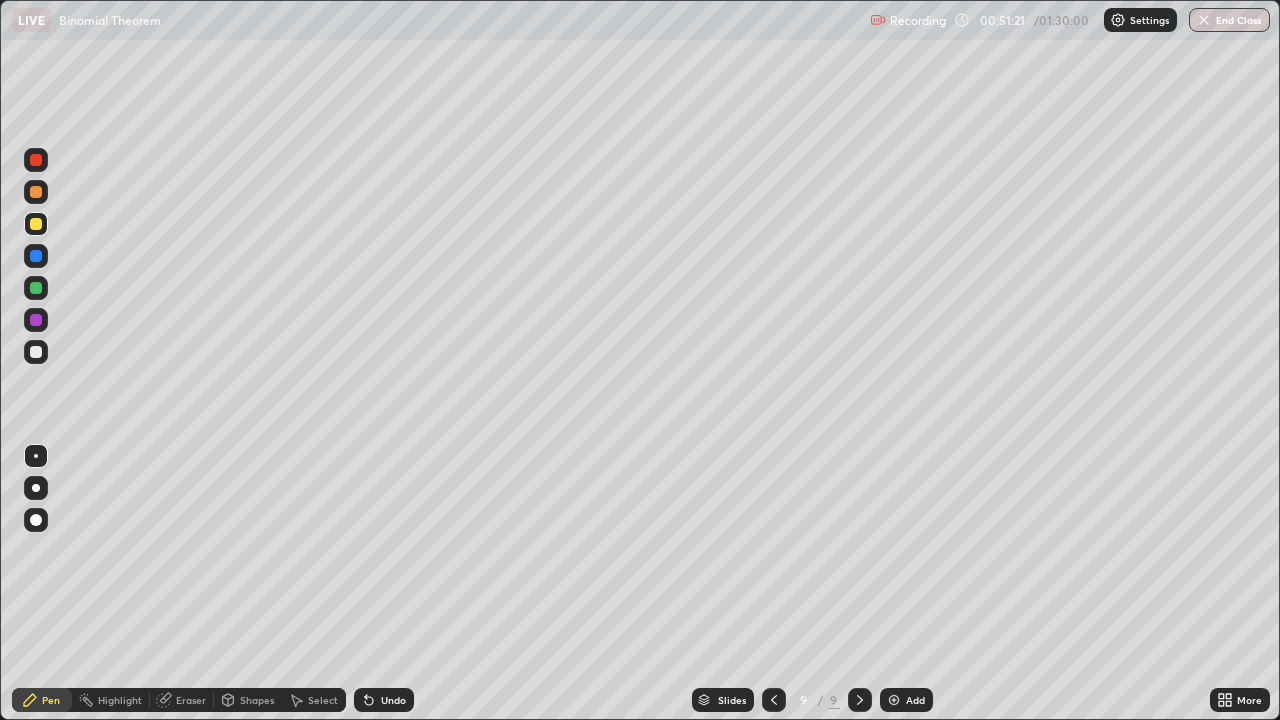 click 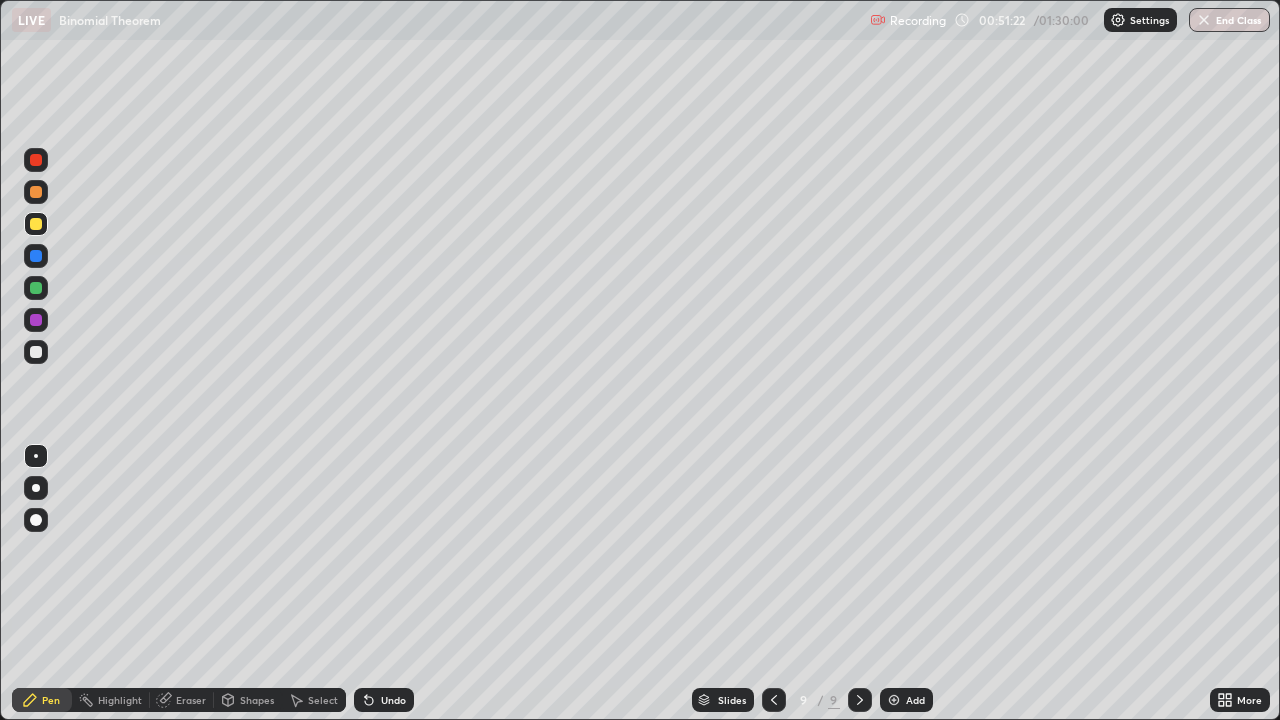 click at bounding box center [894, 700] 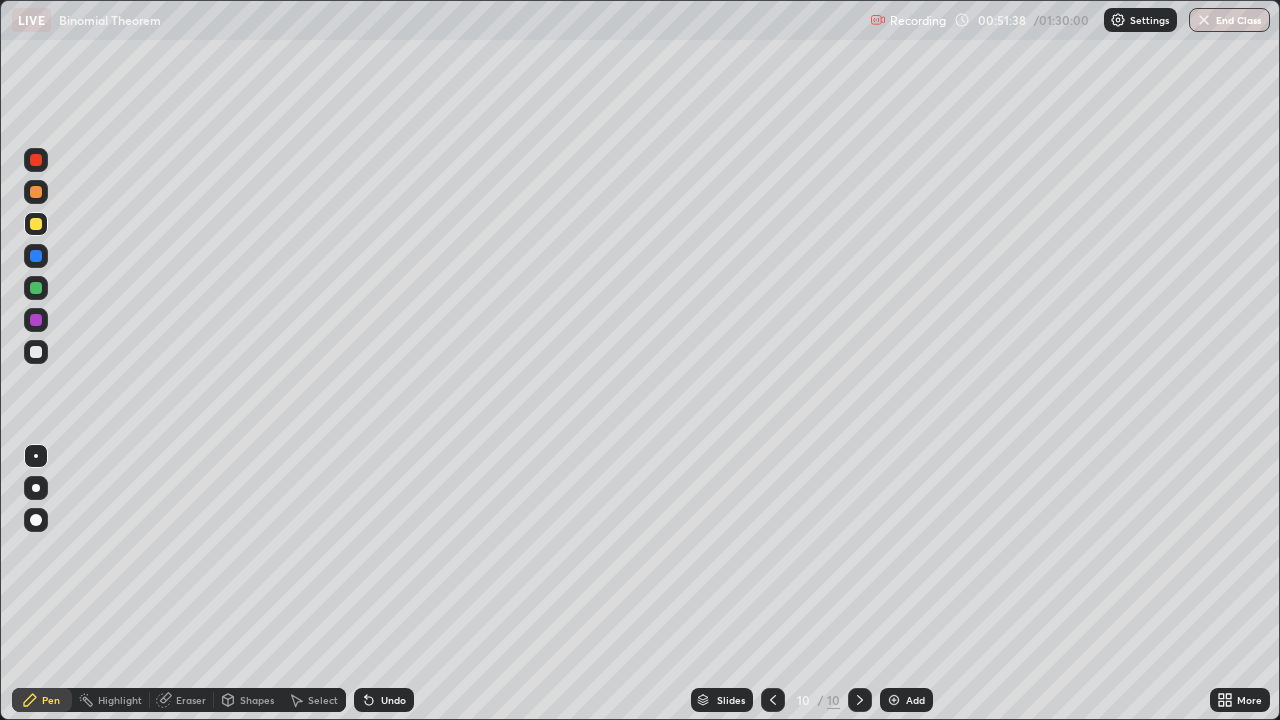 click on "Eraser" at bounding box center (191, 700) 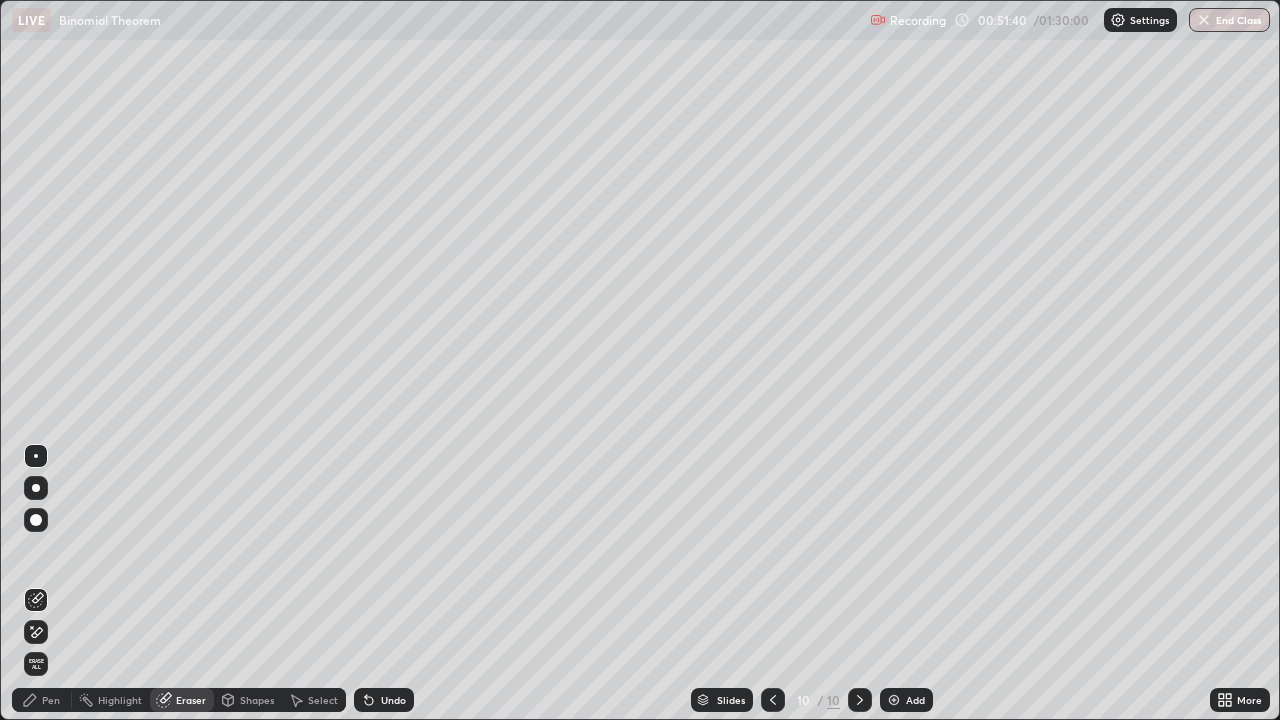 click on "Pen" at bounding box center (51, 700) 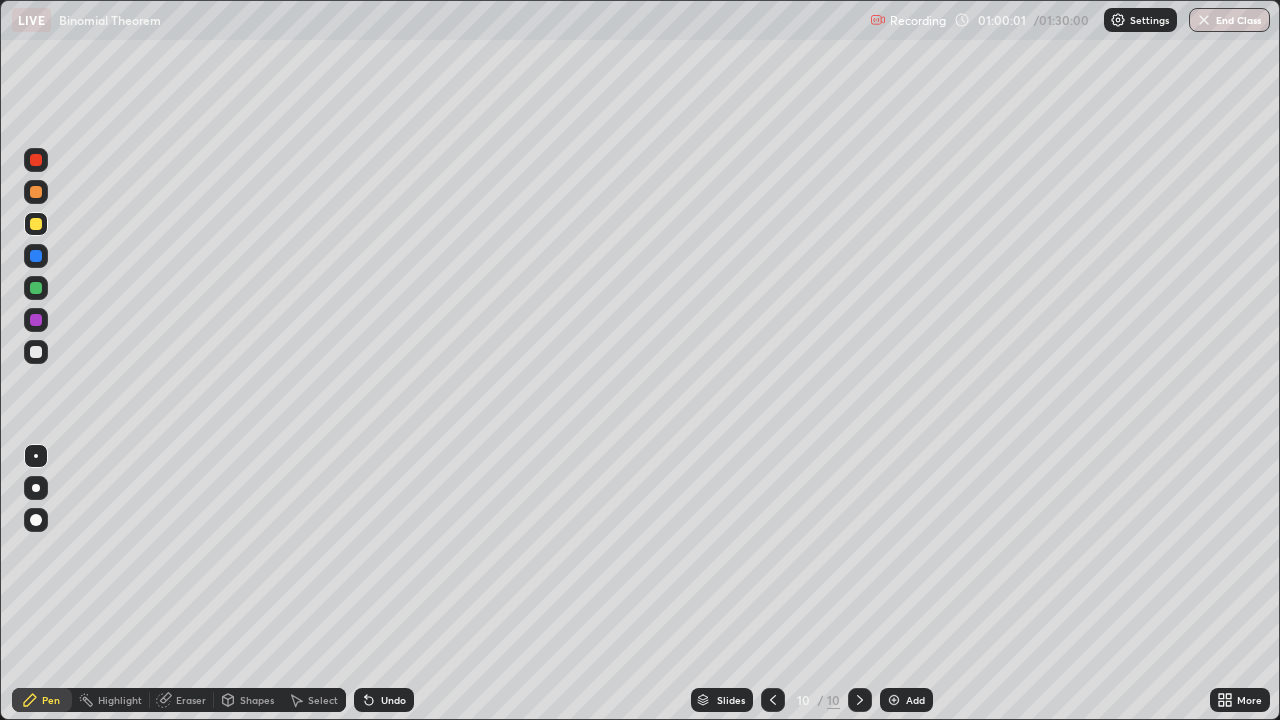 click 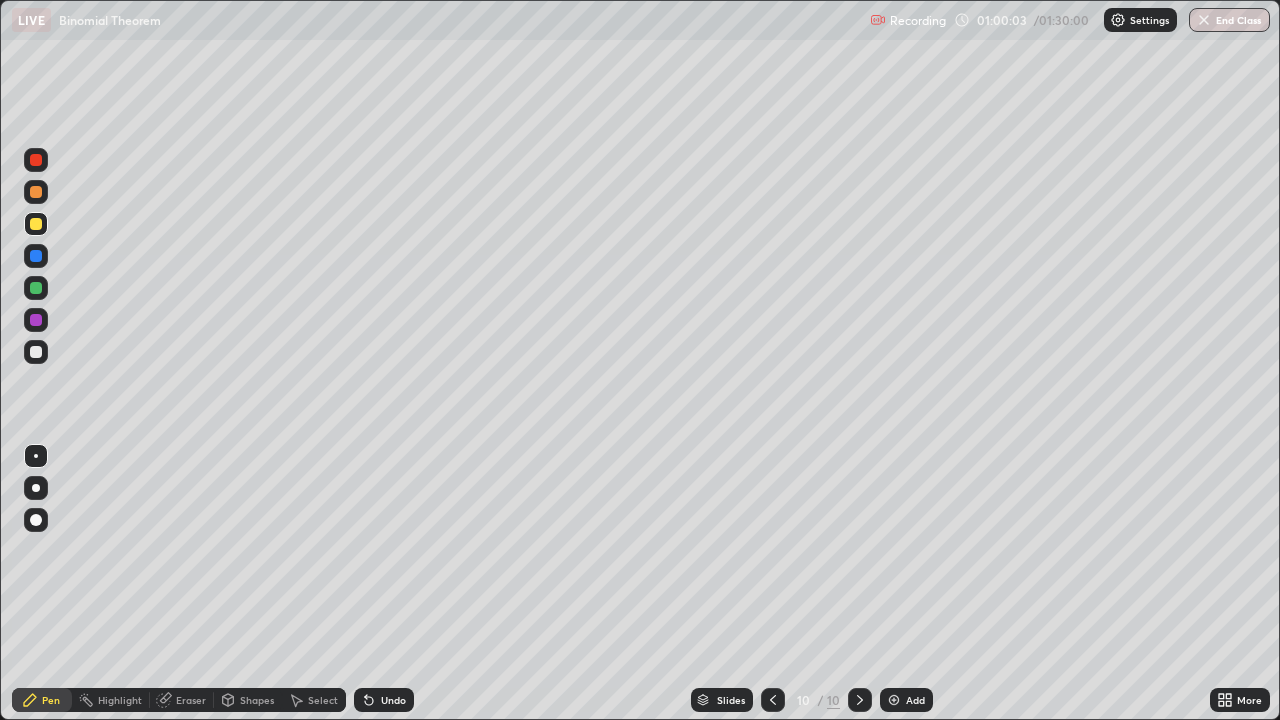 click at bounding box center (894, 700) 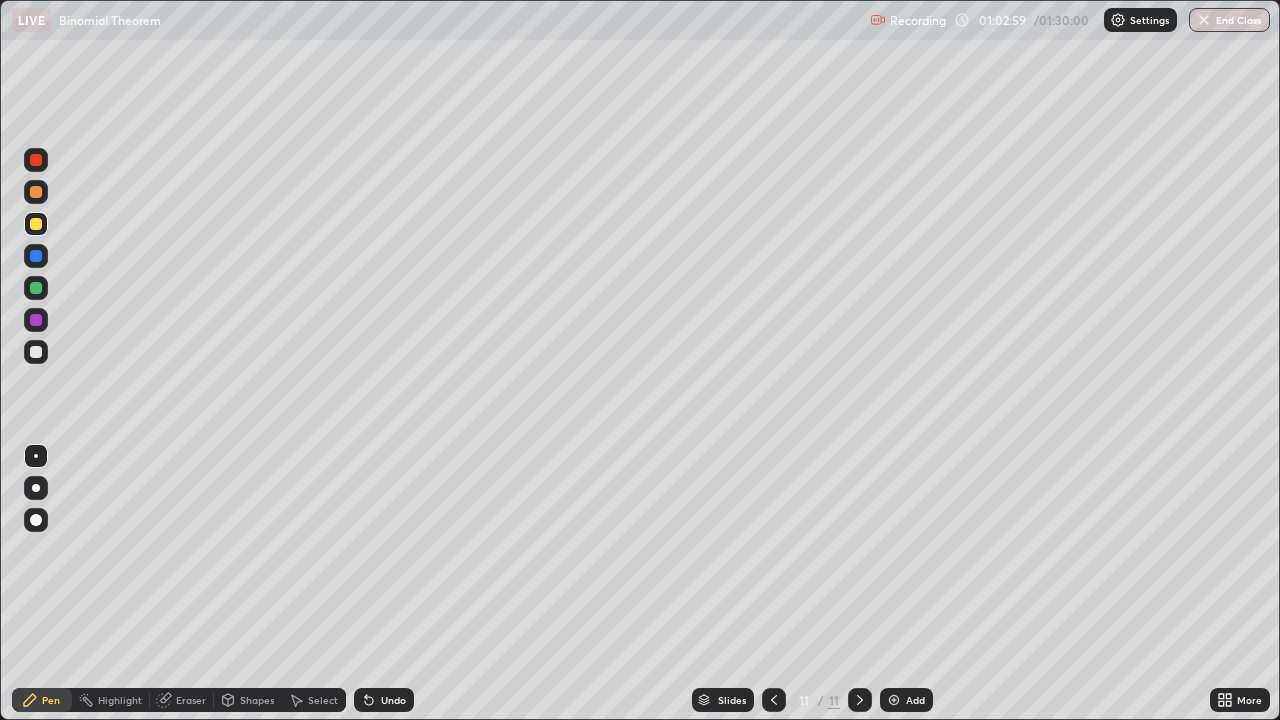 click at bounding box center (774, 700) 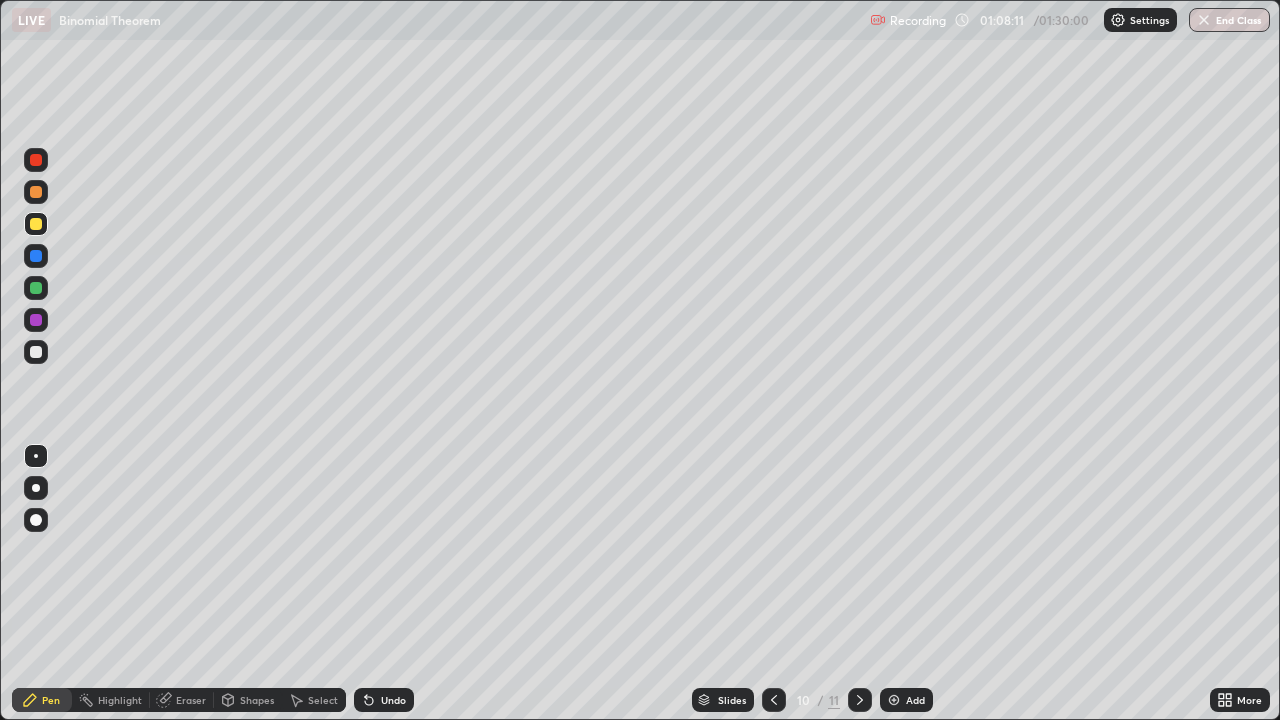 click 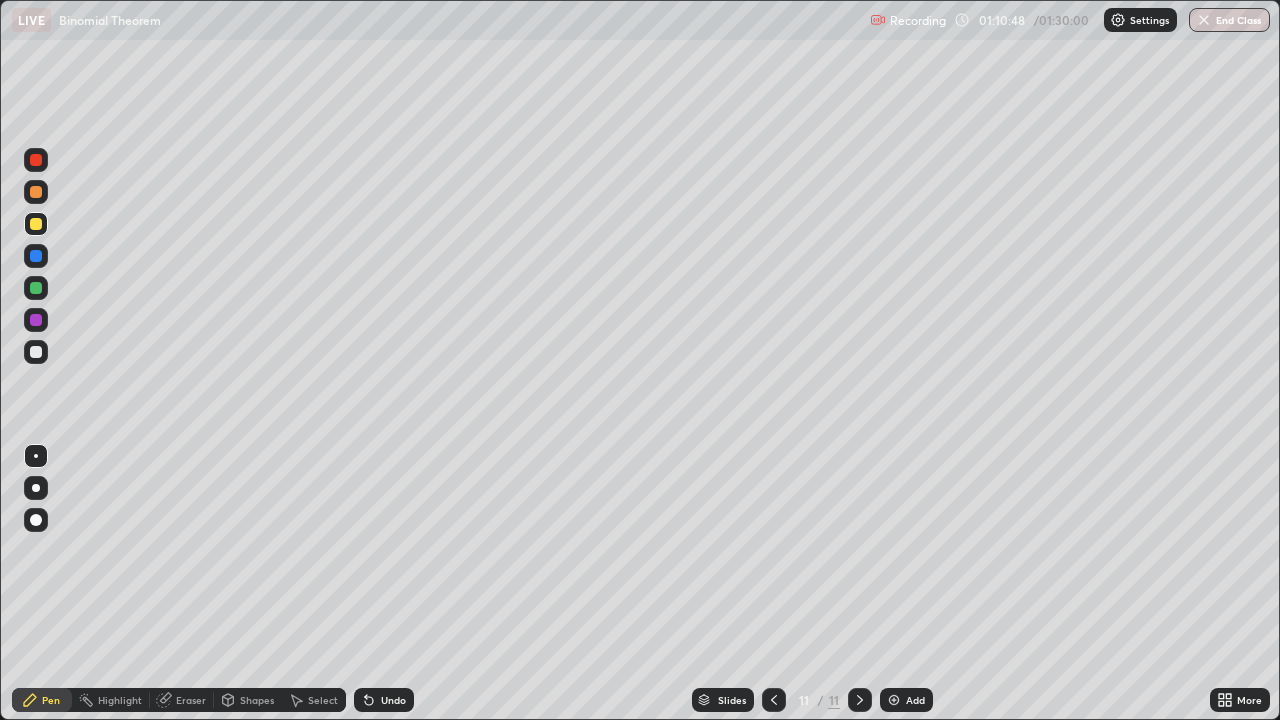 click on "Eraser" at bounding box center [182, 700] 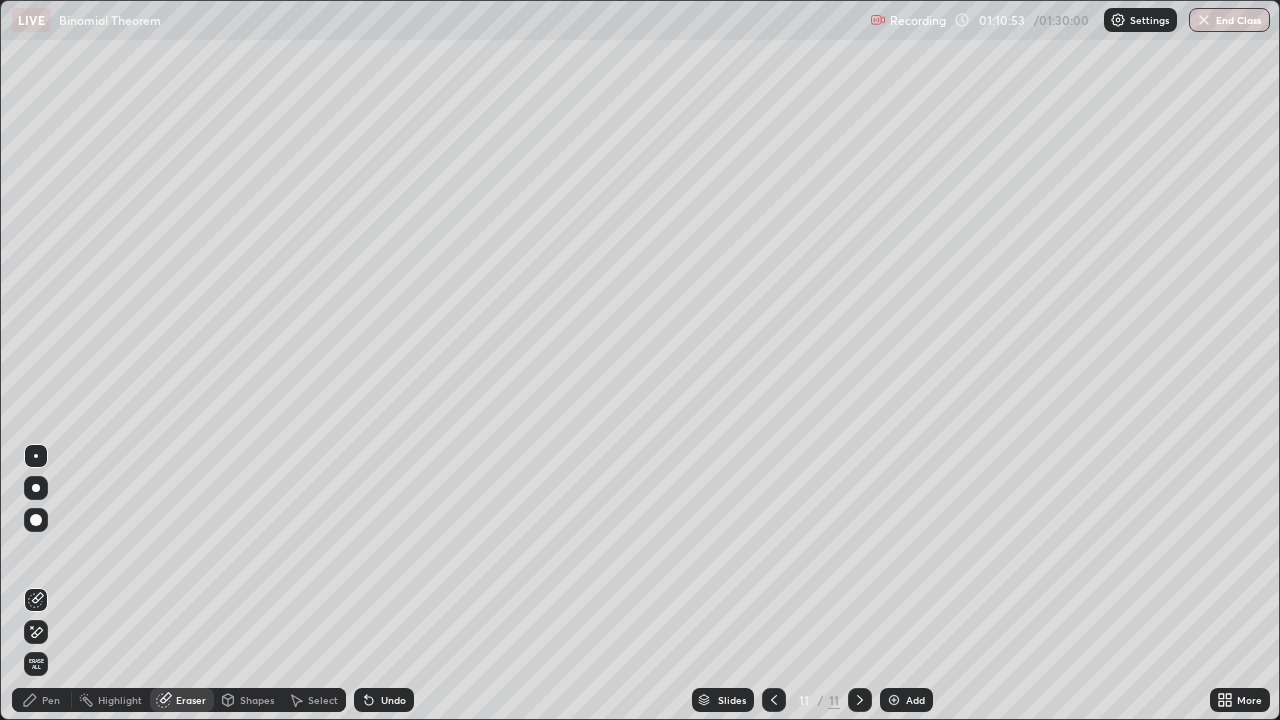click on "Pen" at bounding box center [42, 700] 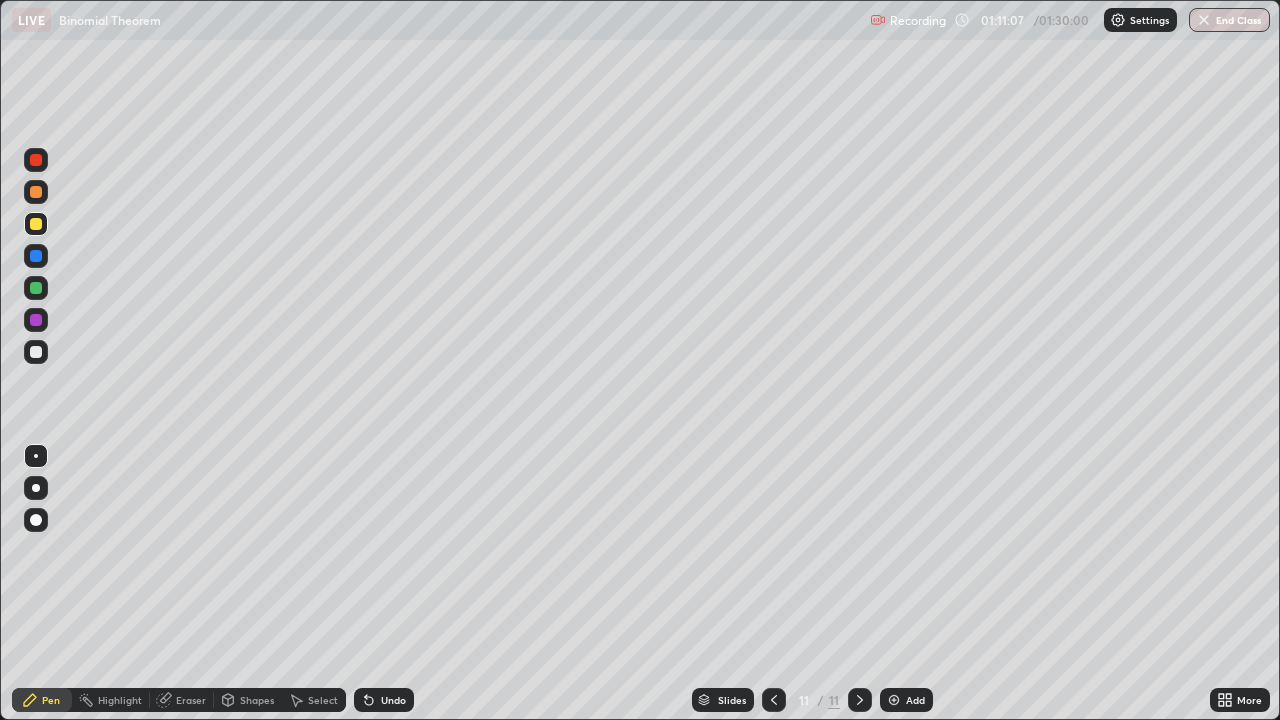 click on "Eraser" at bounding box center (191, 700) 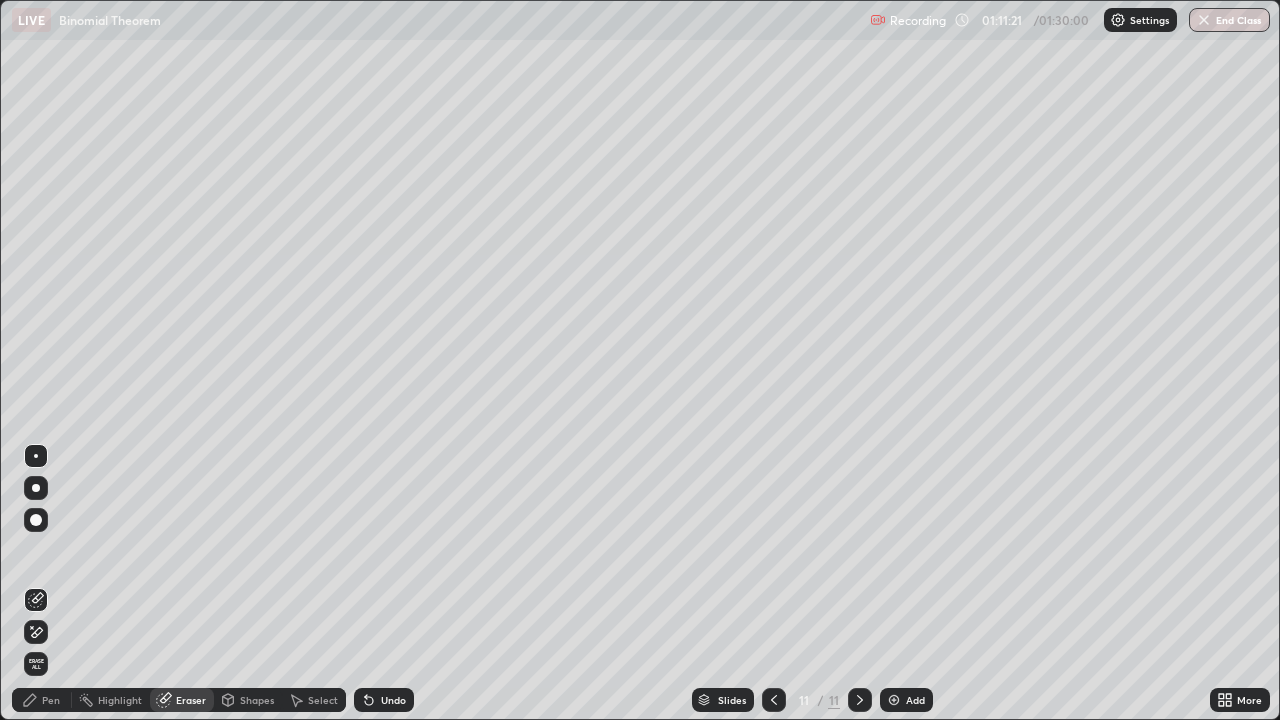 click on "Pen" at bounding box center [42, 700] 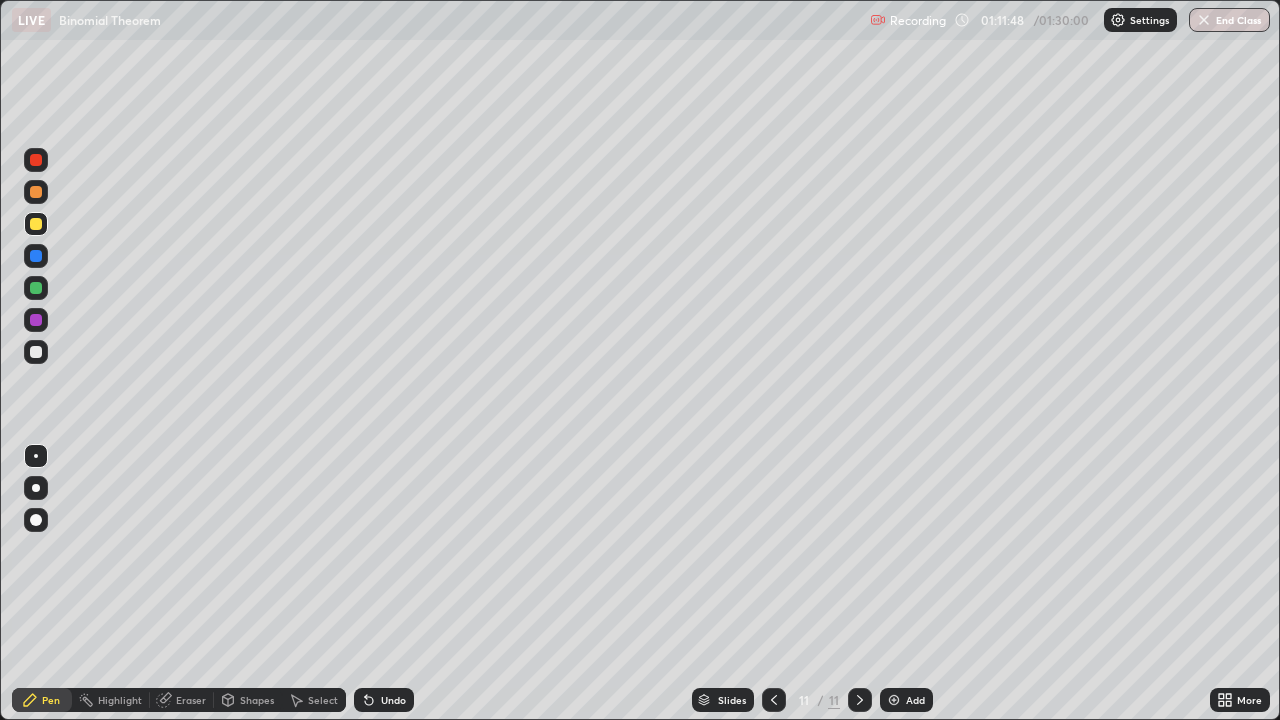 click on "Eraser" at bounding box center [182, 700] 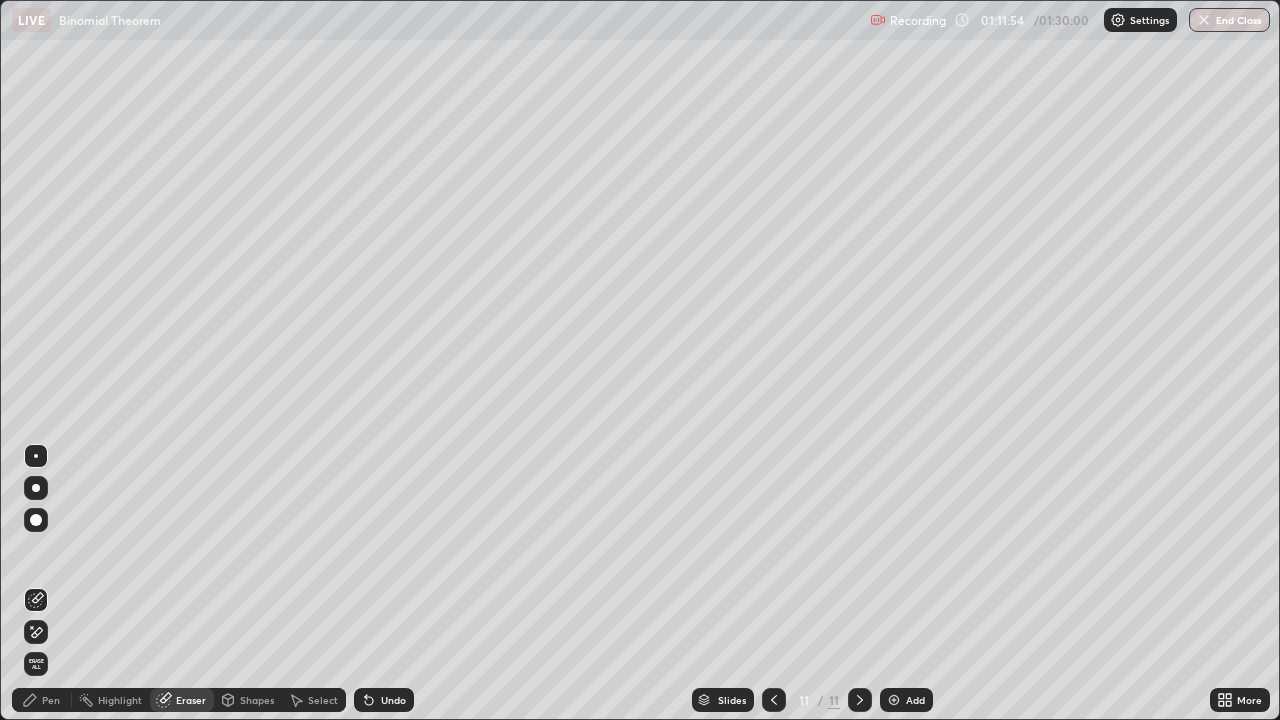 click on "Pen" at bounding box center (51, 700) 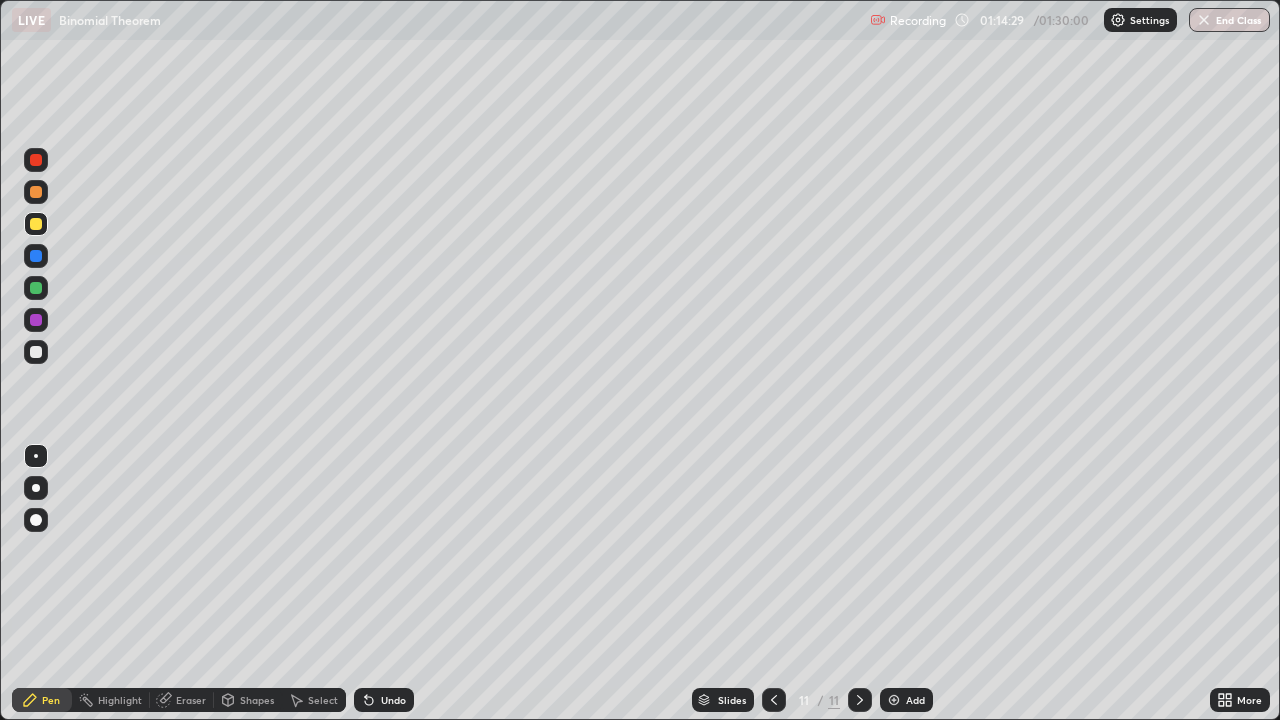 click 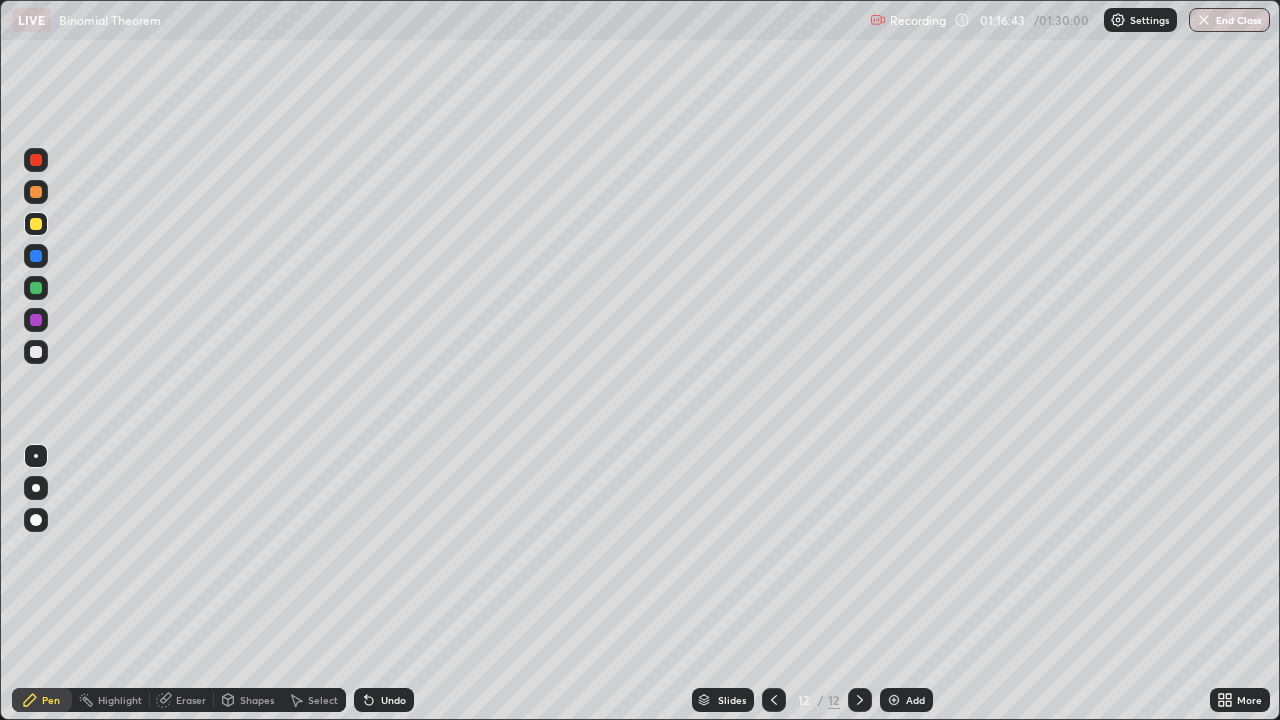 click at bounding box center [36, 160] 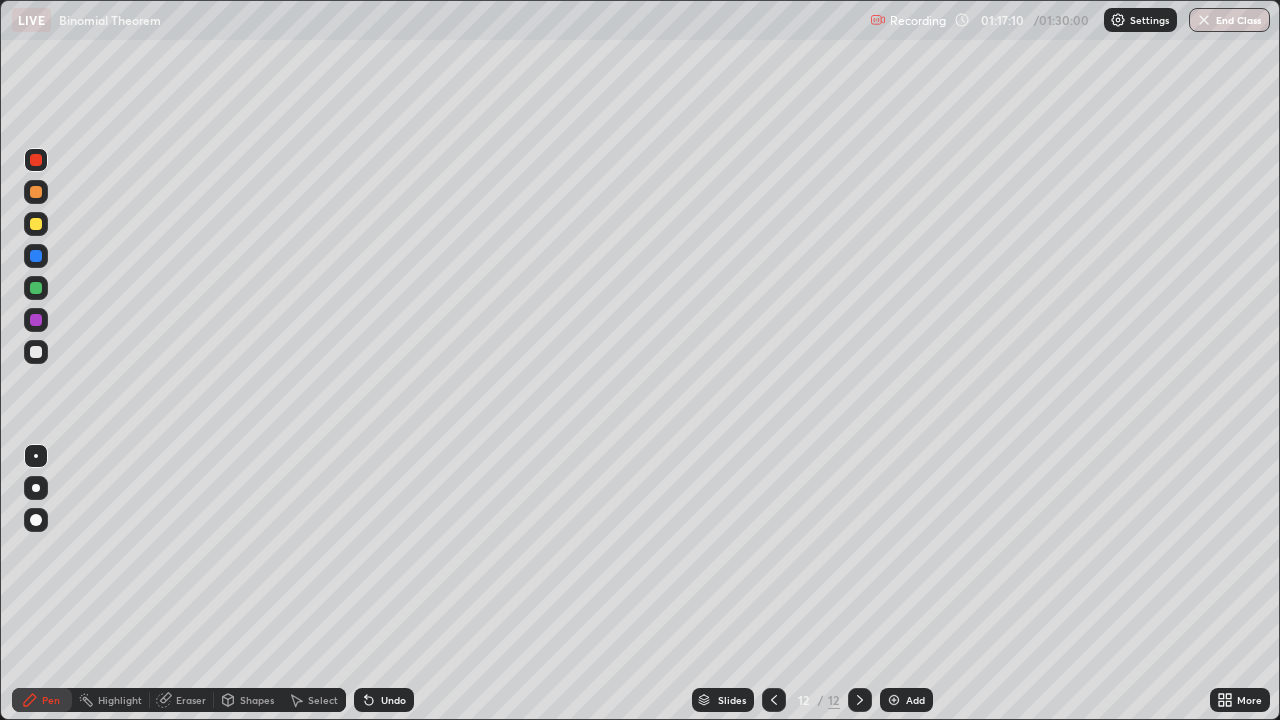 click 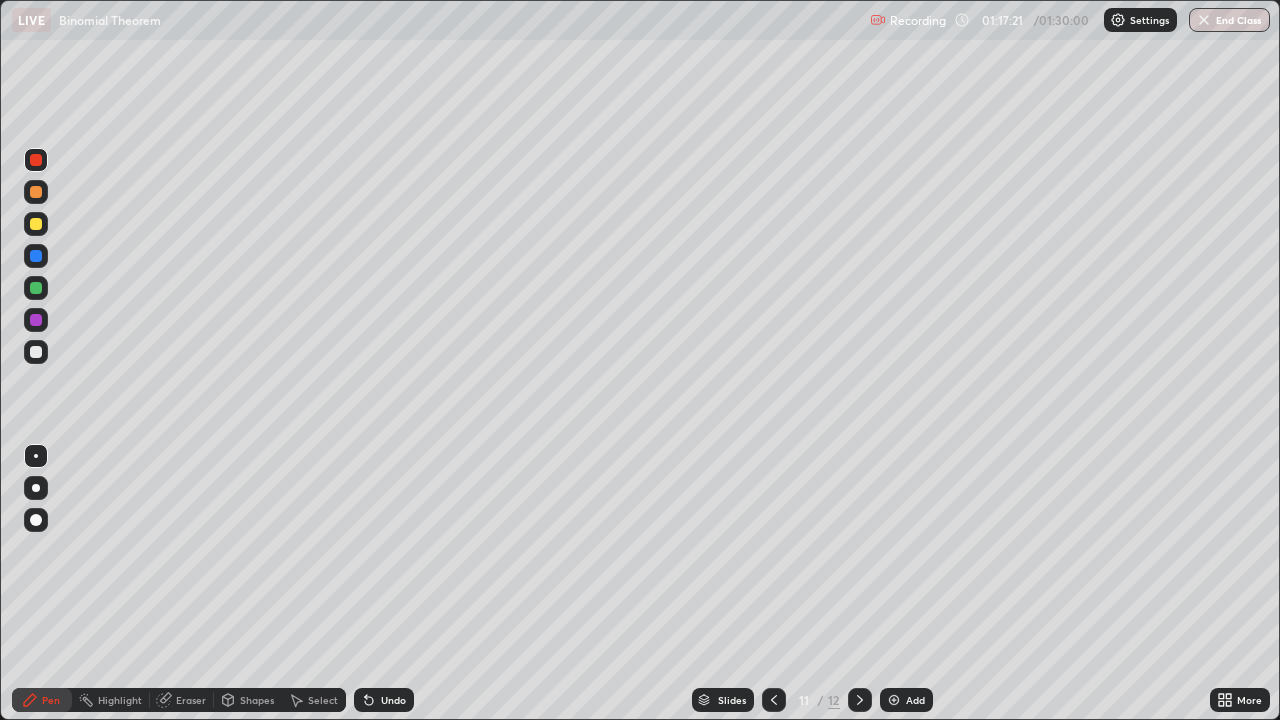 click 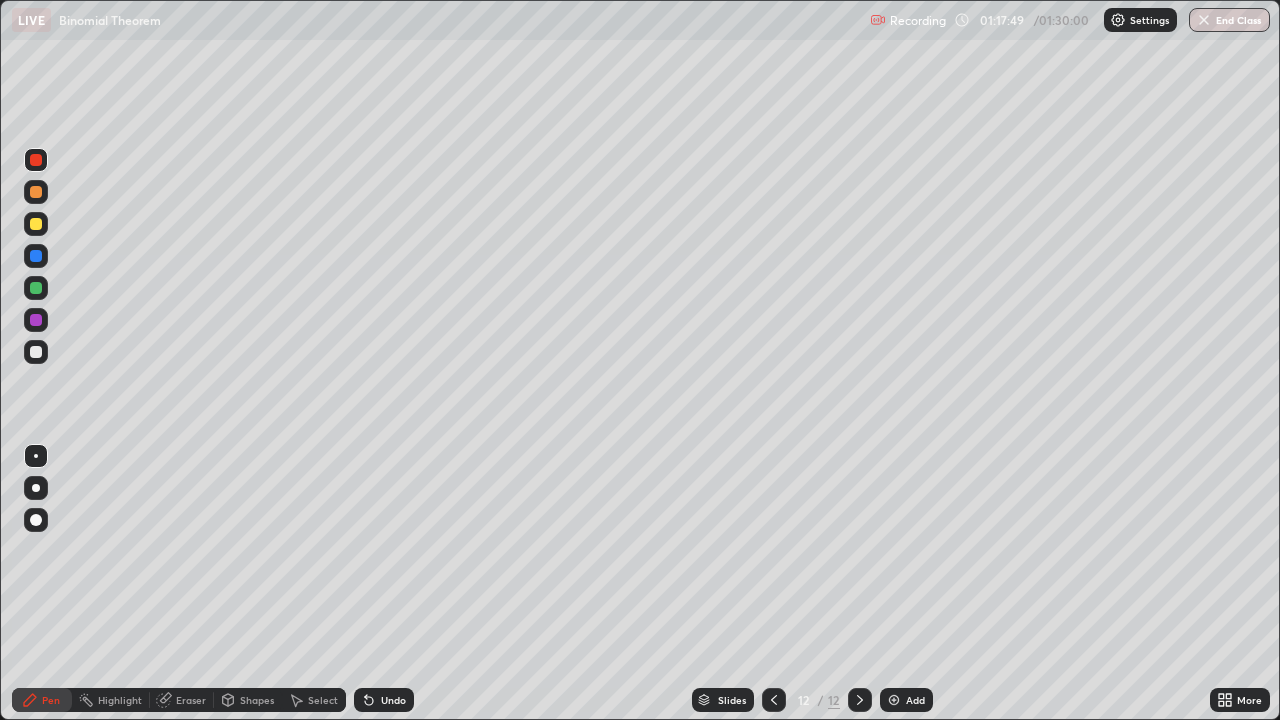 click 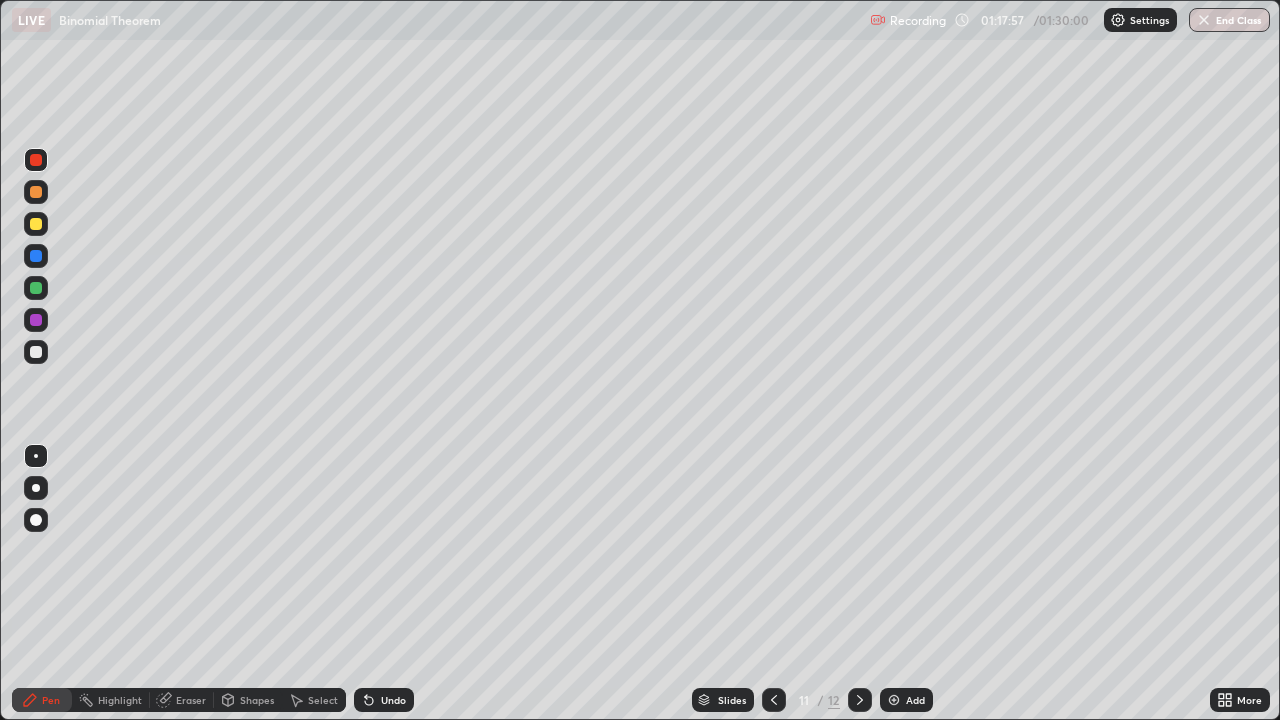 click 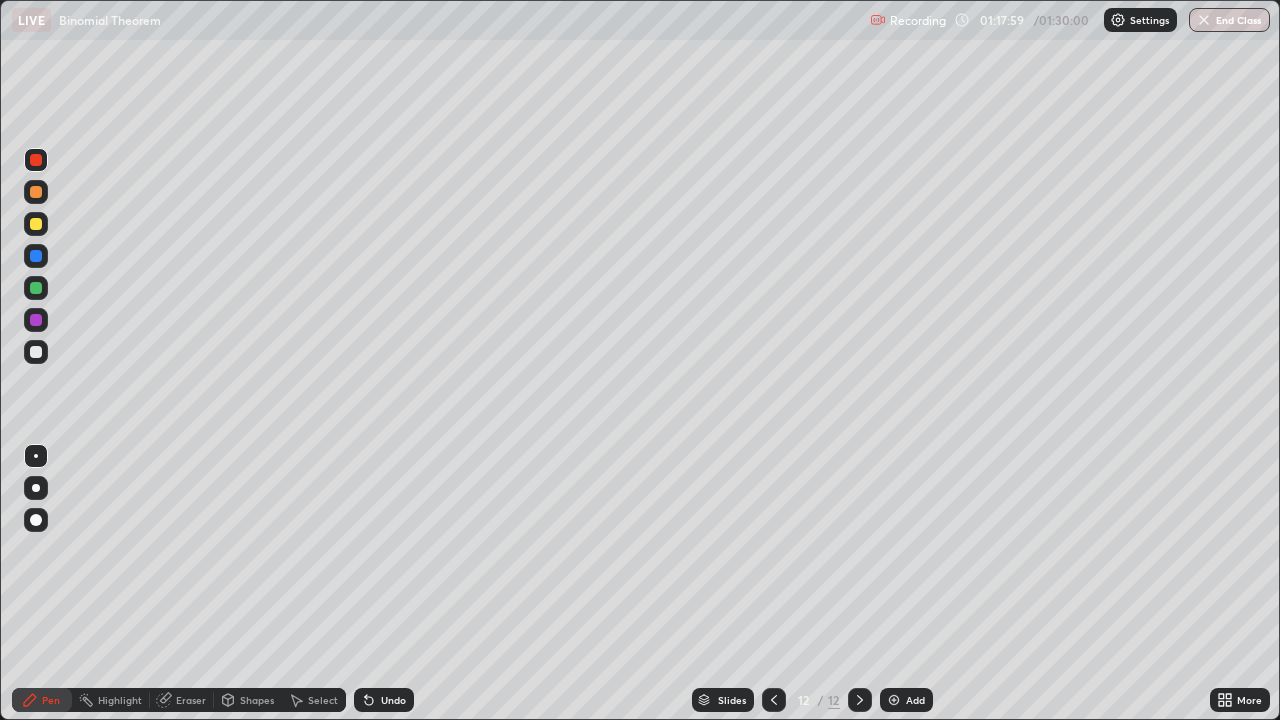 click on "Eraser" at bounding box center (191, 700) 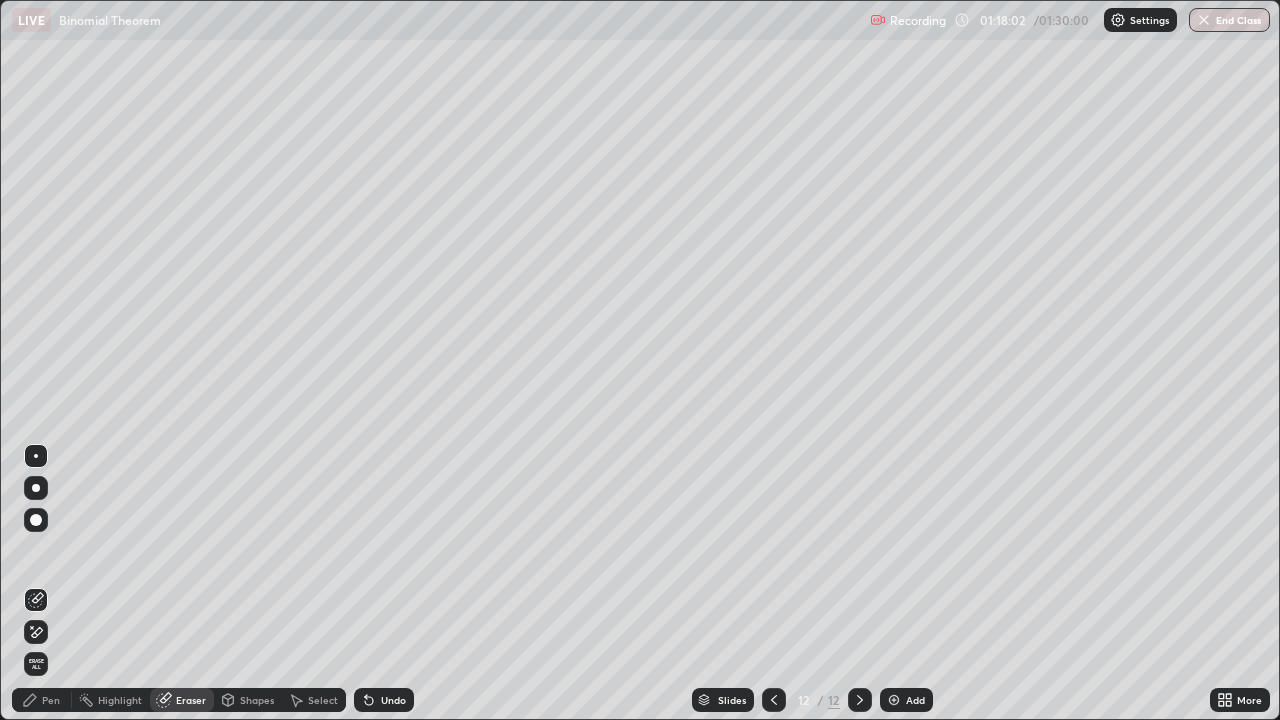 click on "Pen" at bounding box center (51, 700) 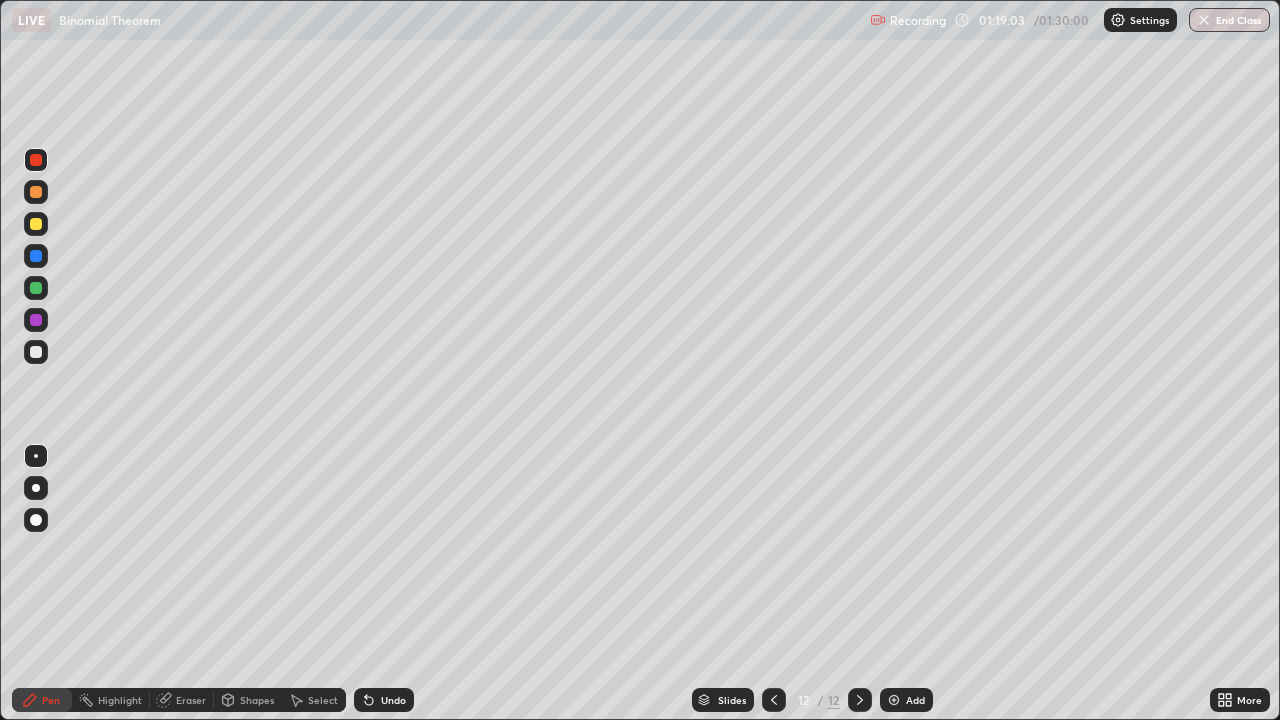 click at bounding box center (36, 224) 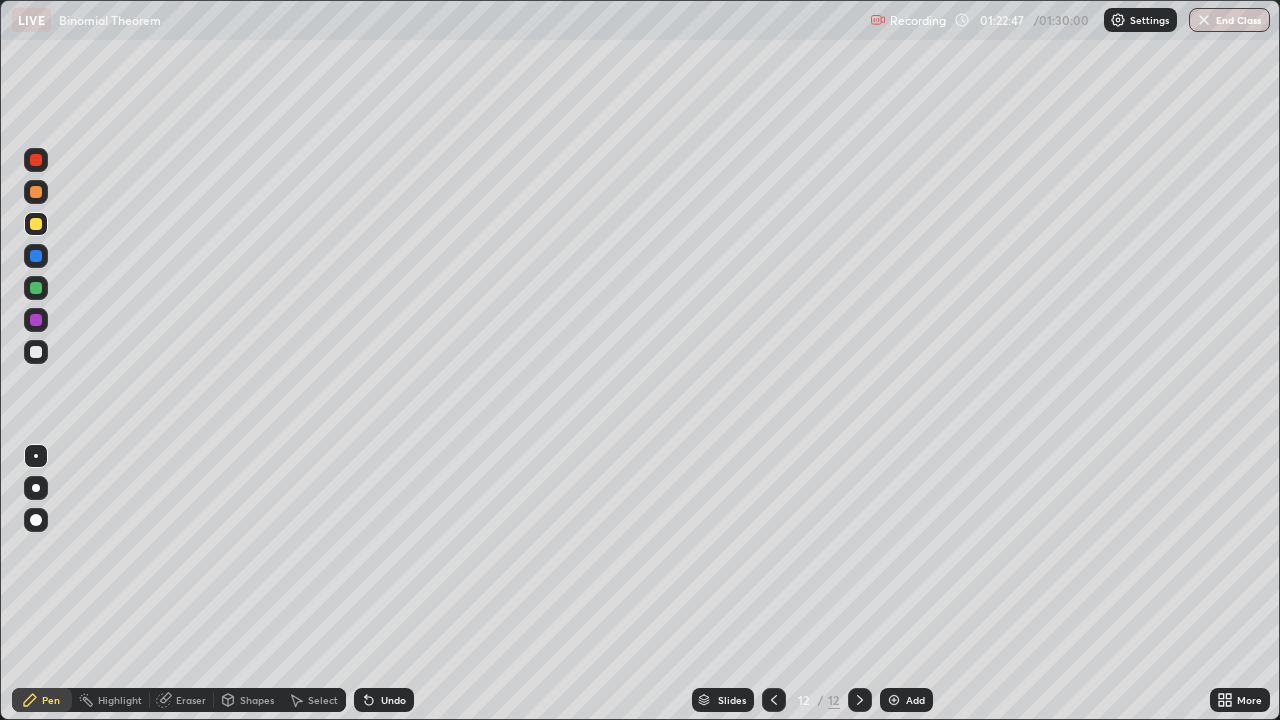 click 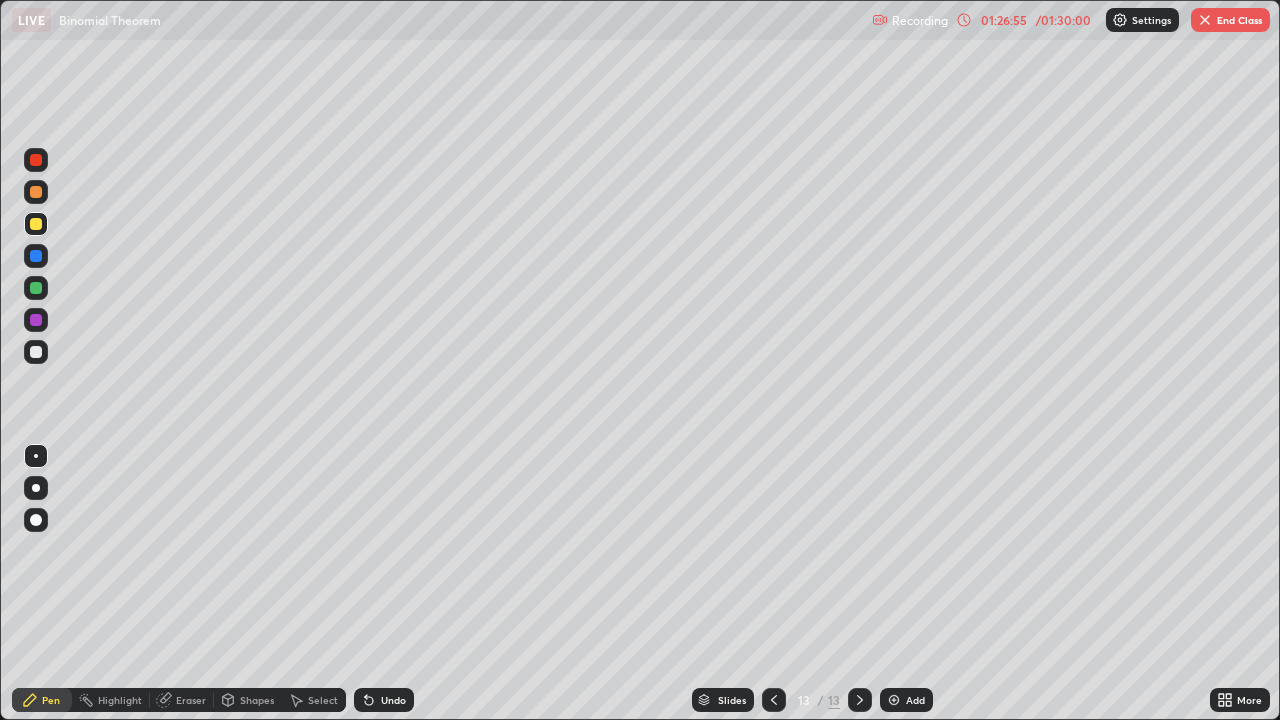 click on "End Class" at bounding box center [1230, 20] 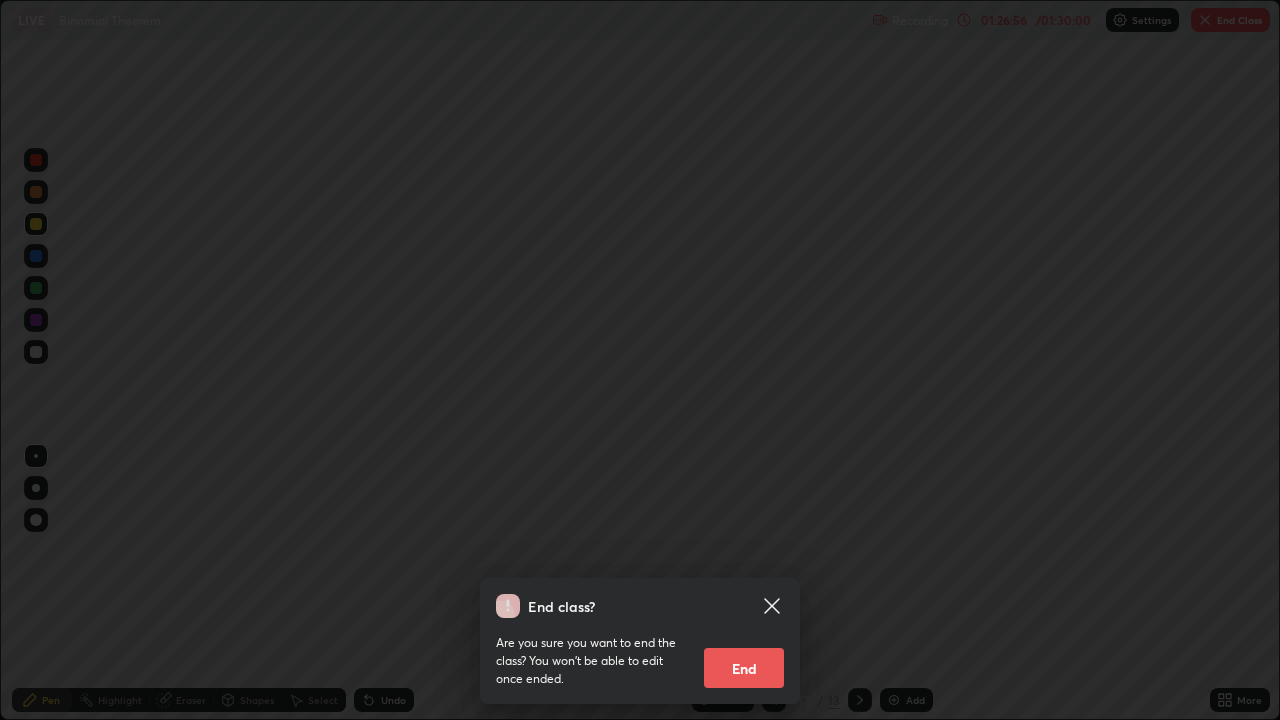 click on "End" at bounding box center (744, 668) 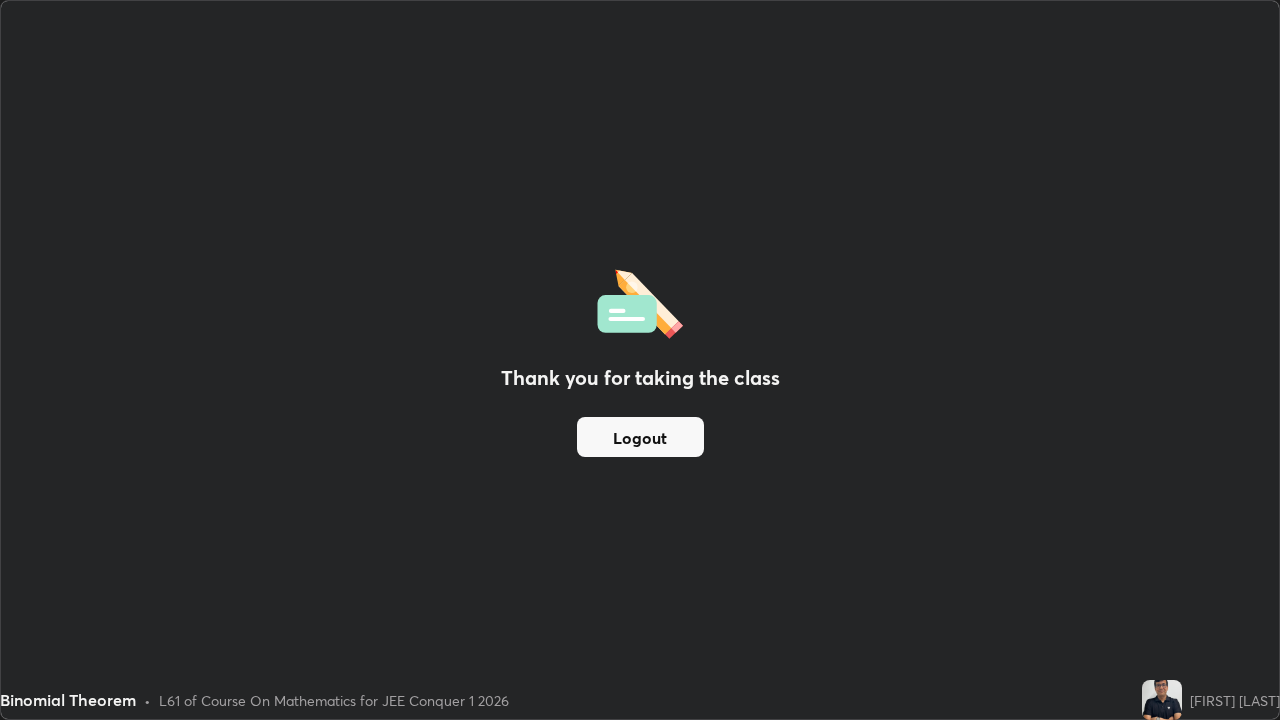 click on "Logout" at bounding box center (640, 437) 